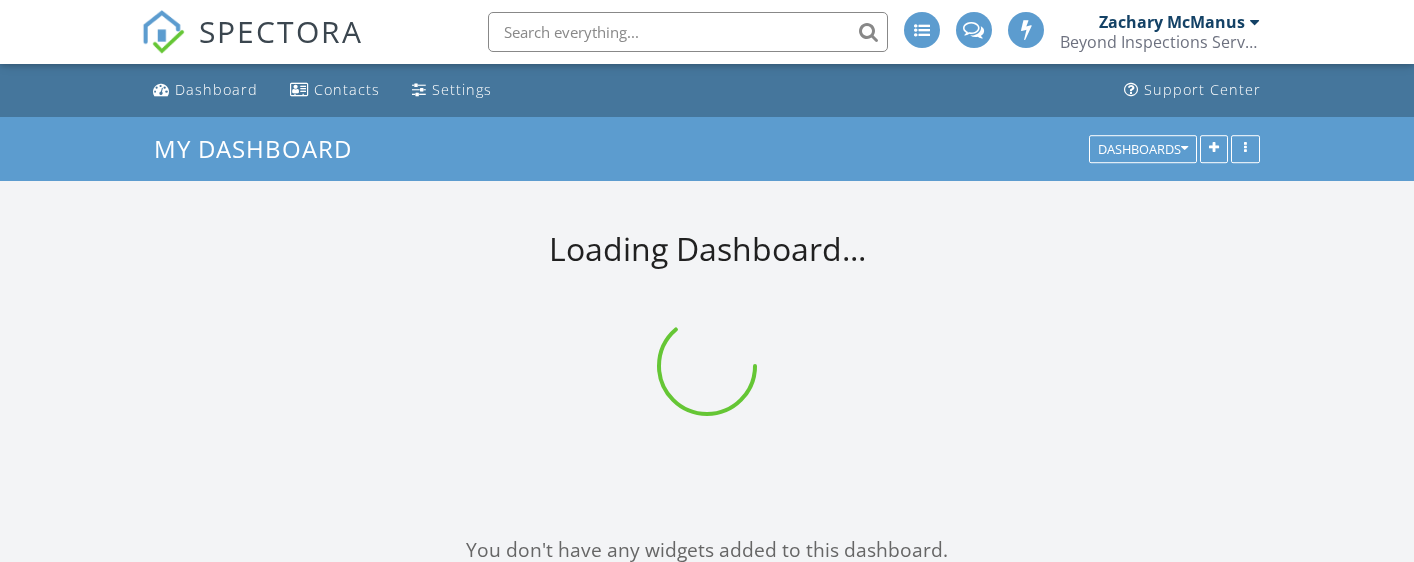 scroll, scrollTop: 0, scrollLeft: 0, axis: both 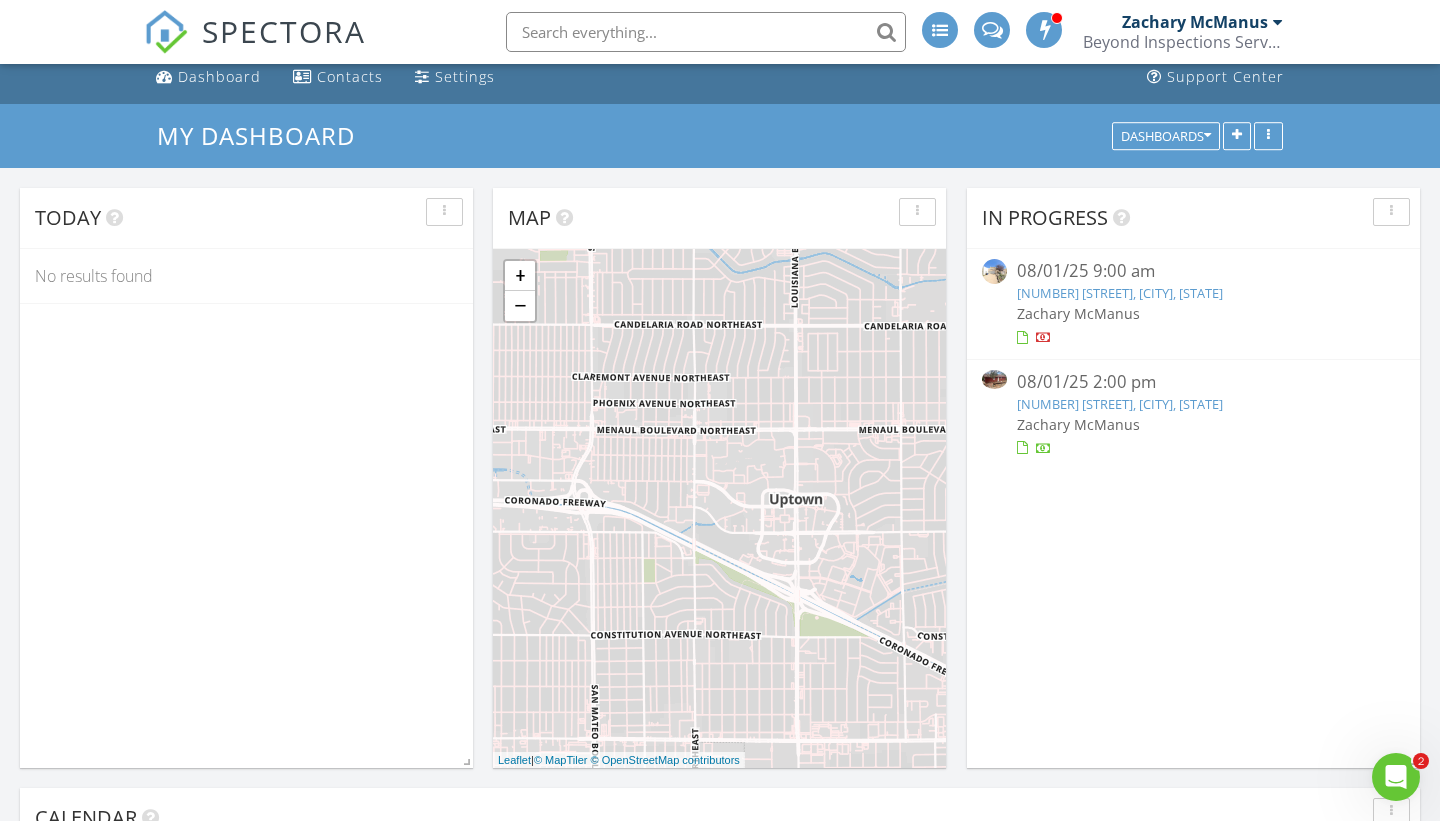 click on "3260 La Paz Ln, Santa Fe, NM 87507" at bounding box center [1120, 293] 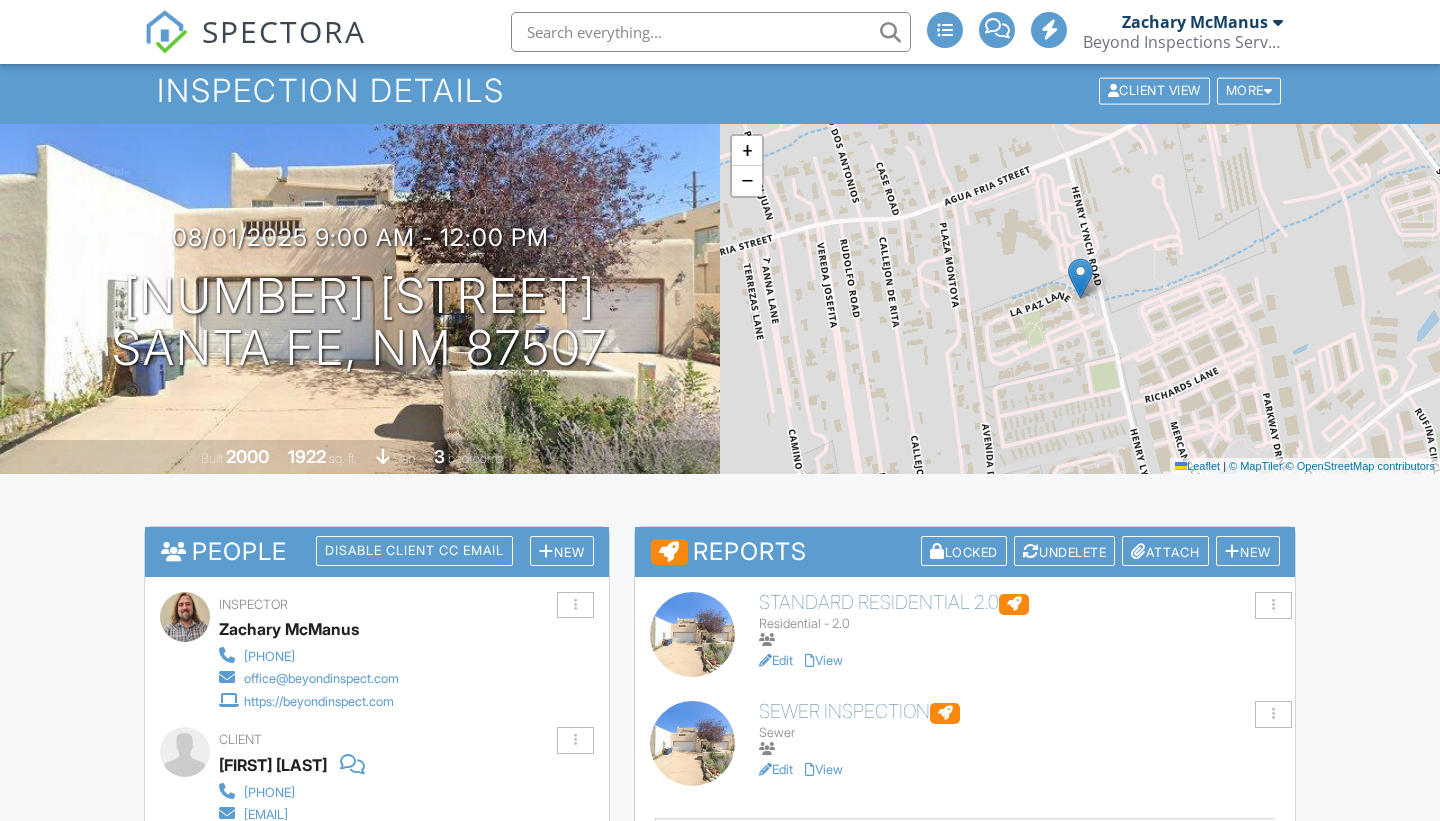 scroll, scrollTop: 94, scrollLeft: 0, axis: vertical 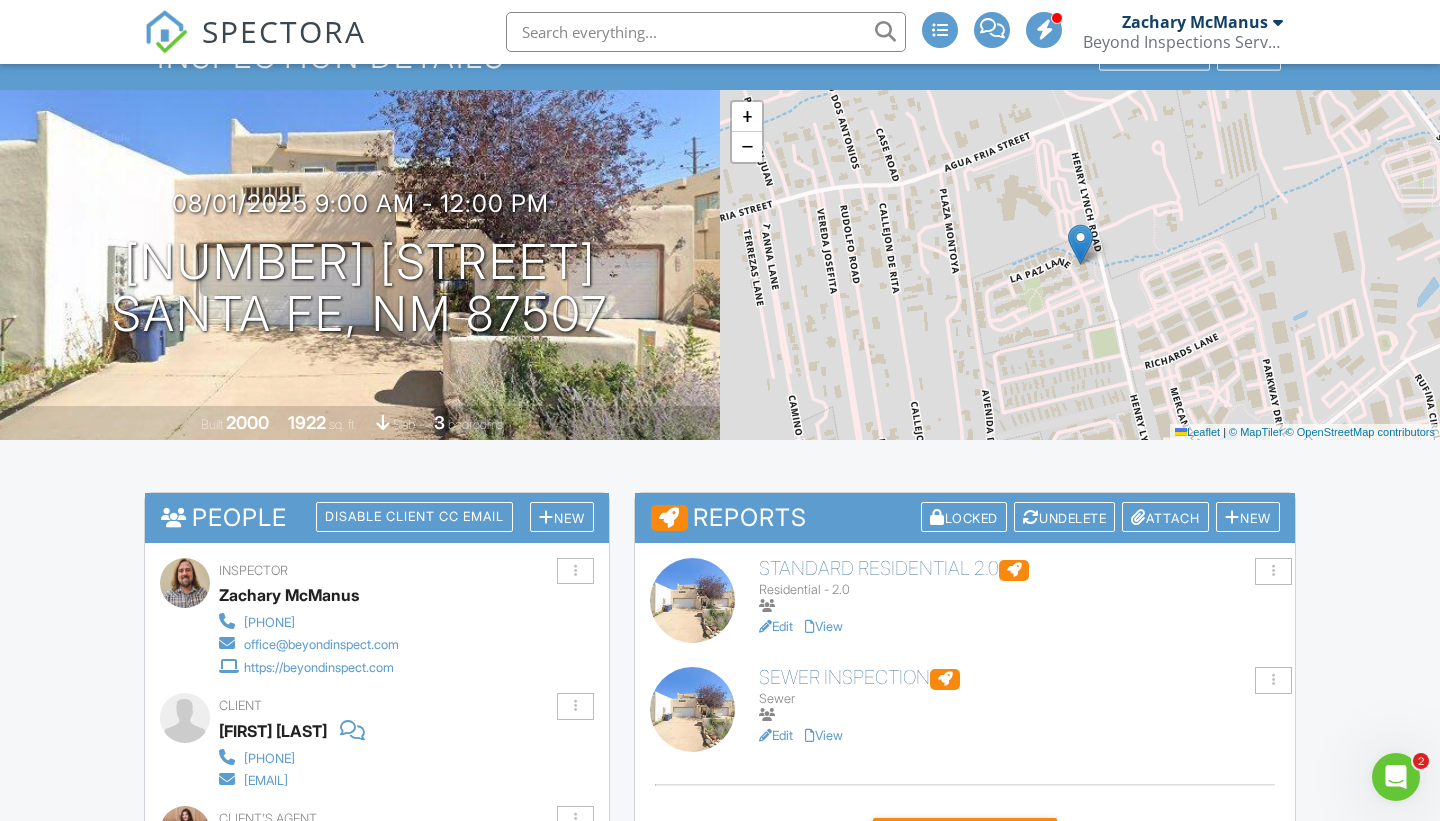 click on "View" 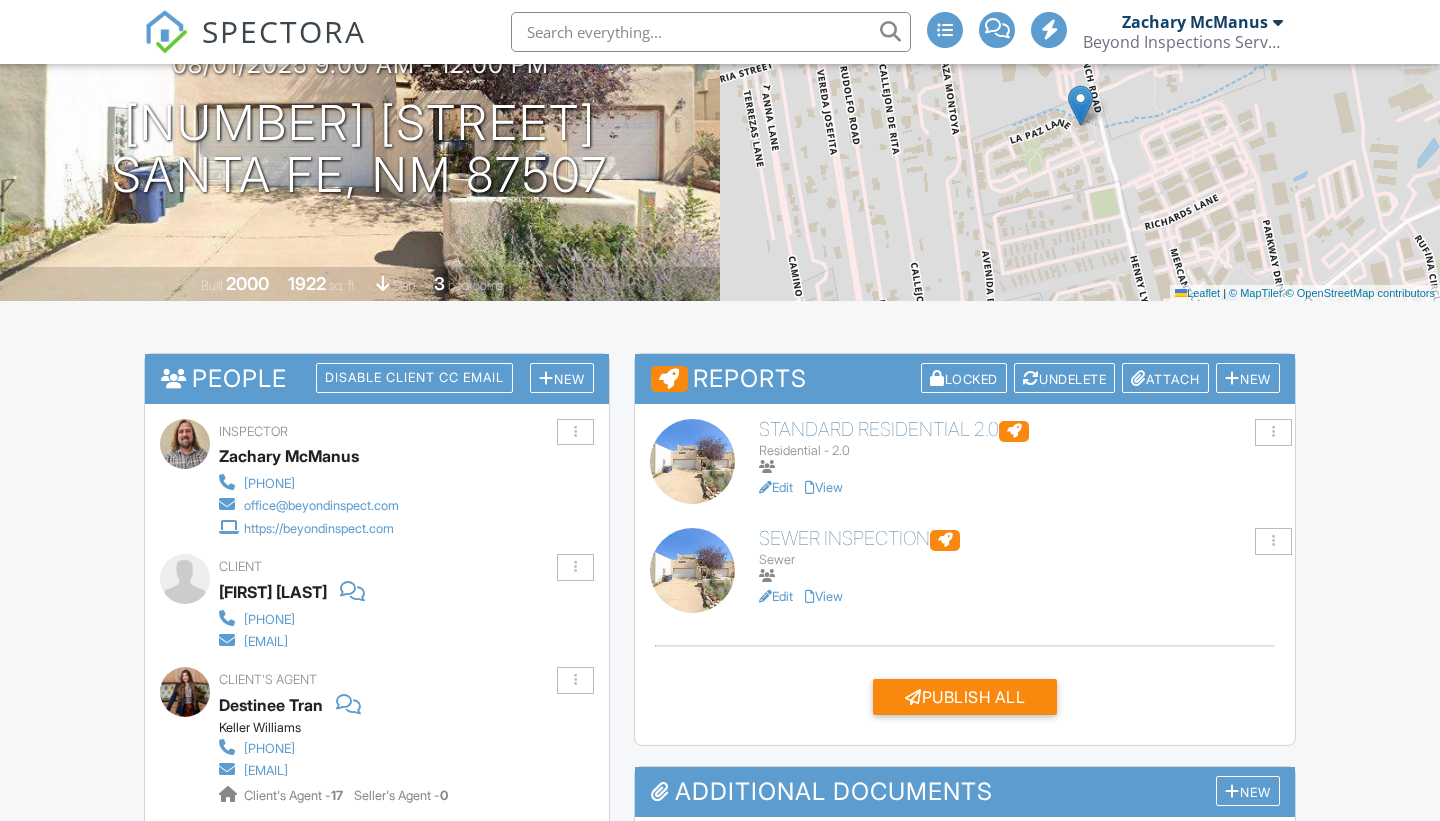 scroll, scrollTop: 233, scrollLeft: 0, axis: vertical 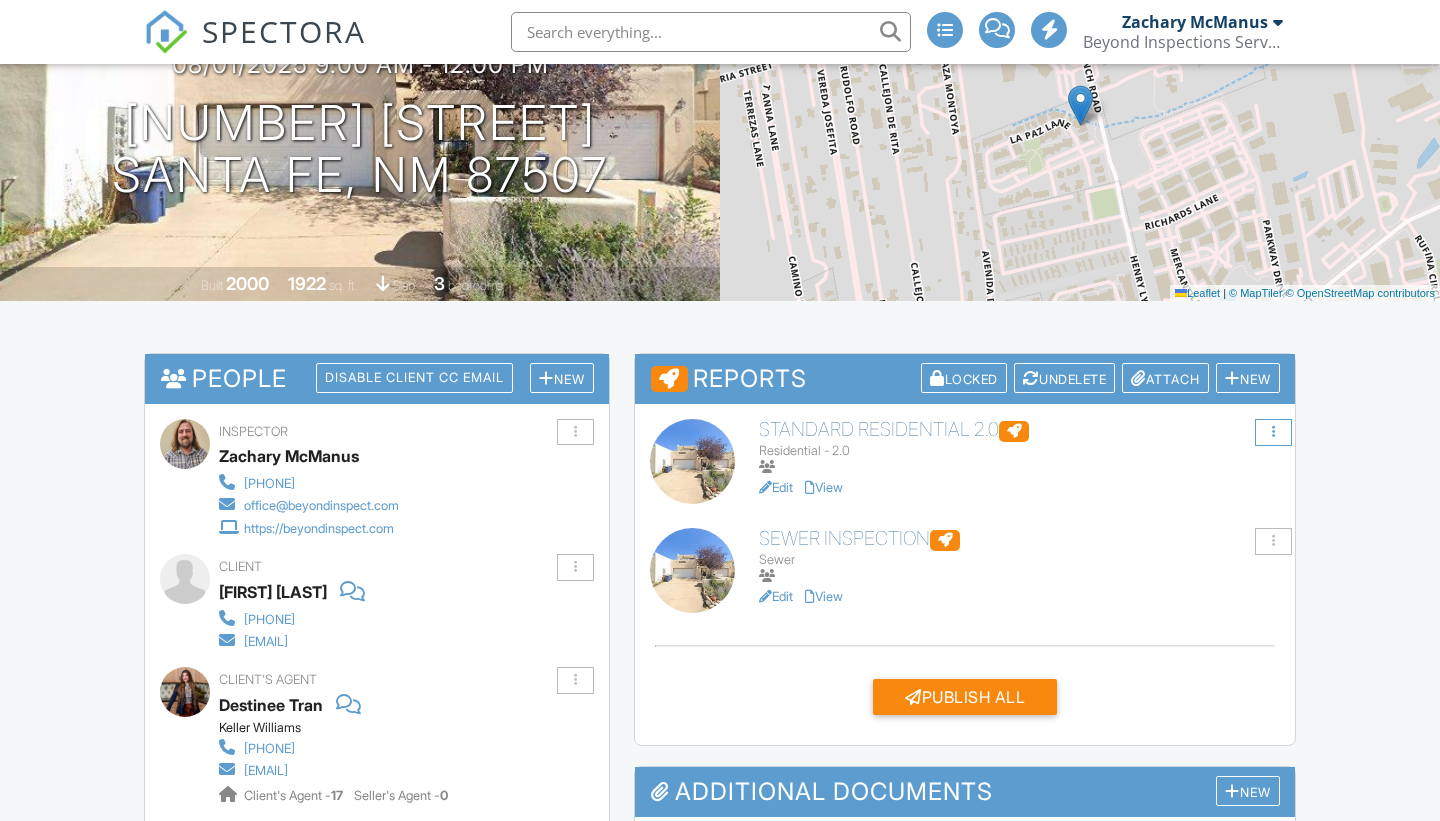 click at bounding box center (1273, 432) 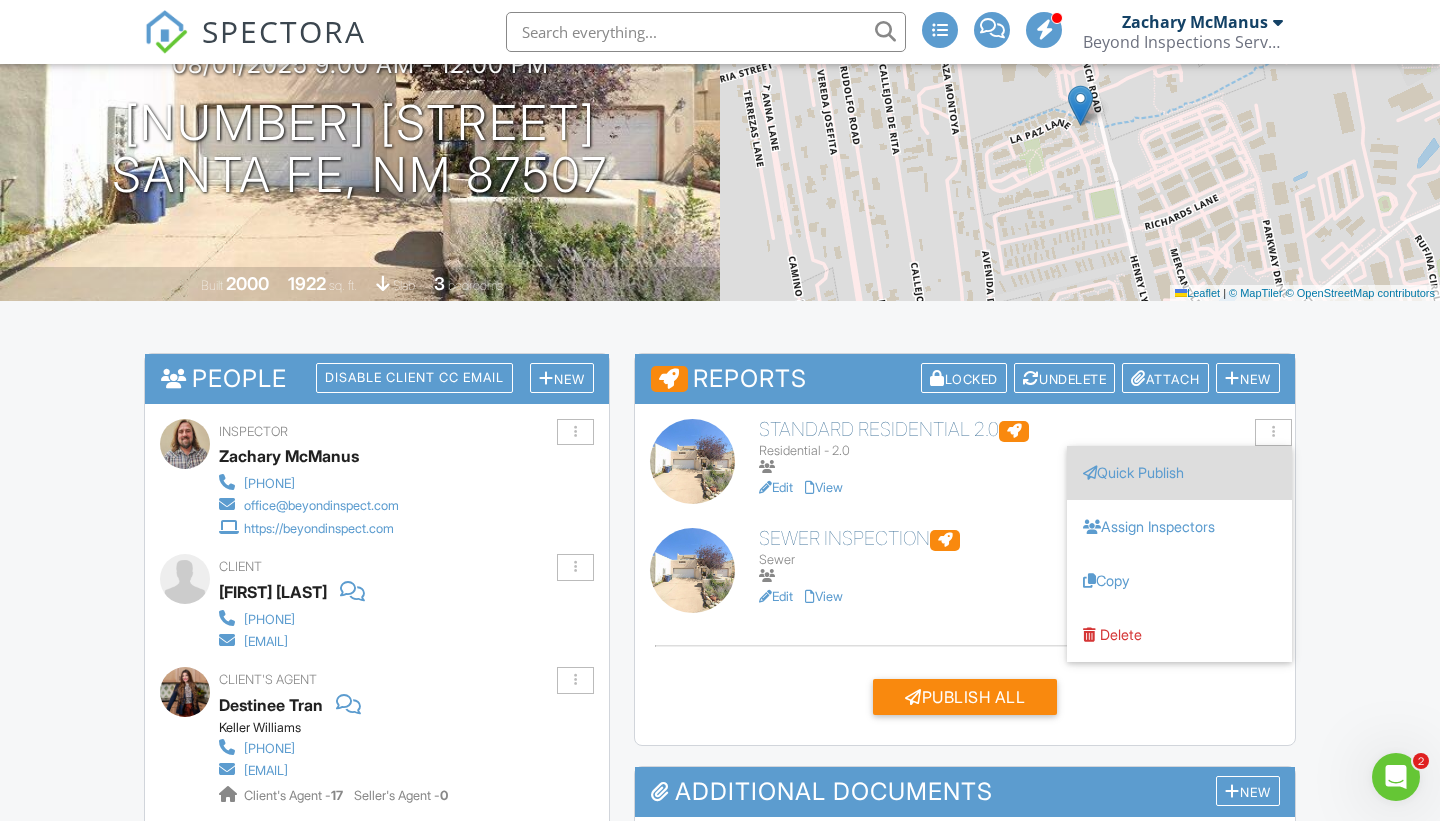 scroll, scrollTop: 0, scrollLeft: 0, axis: both 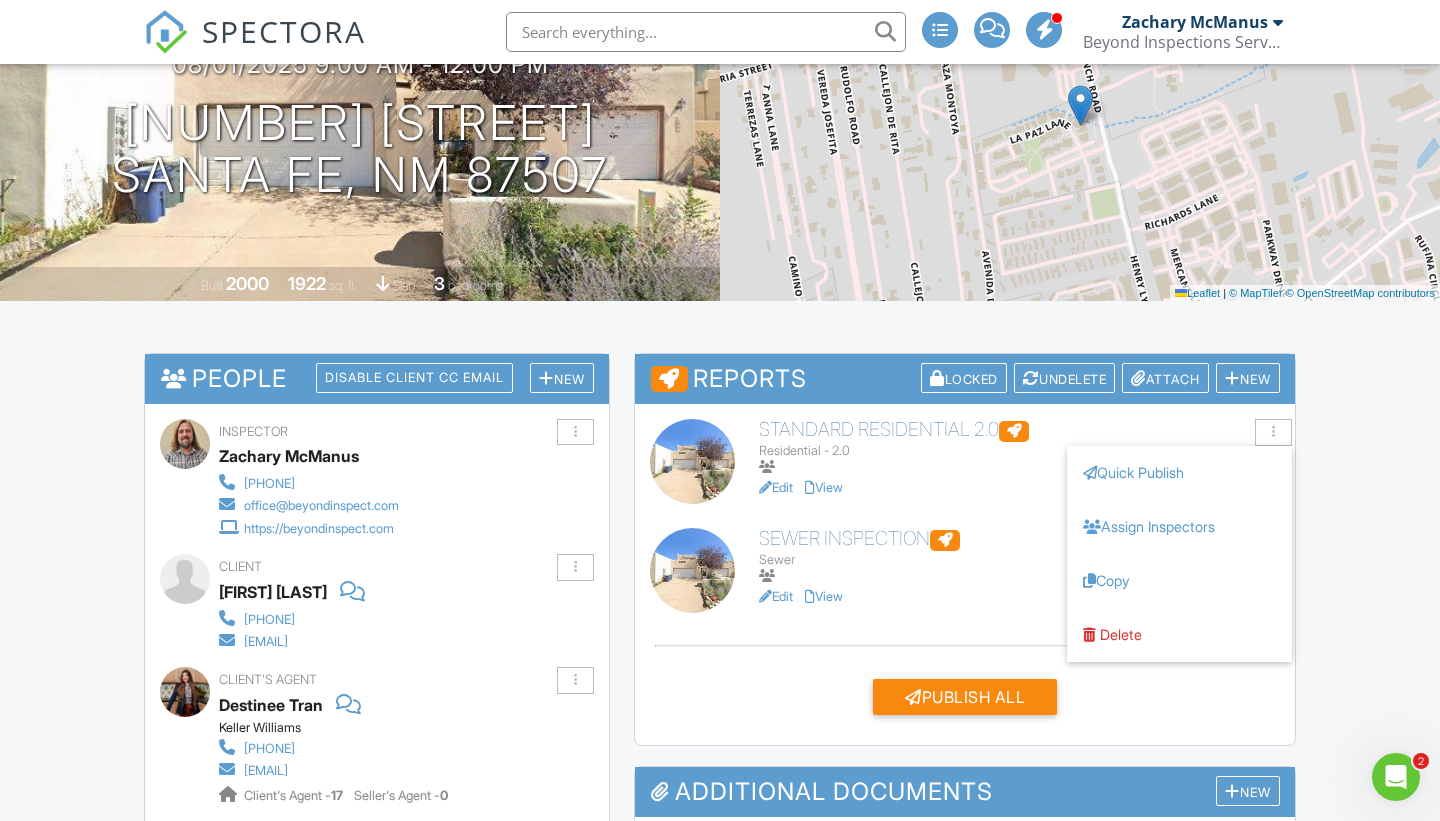 click on "Standard Residential 2.0
Residential - 2.0
Edit
View
Quick Publish
Assign Inspectors
Copy
Delete" at bounding box center [965, 461] 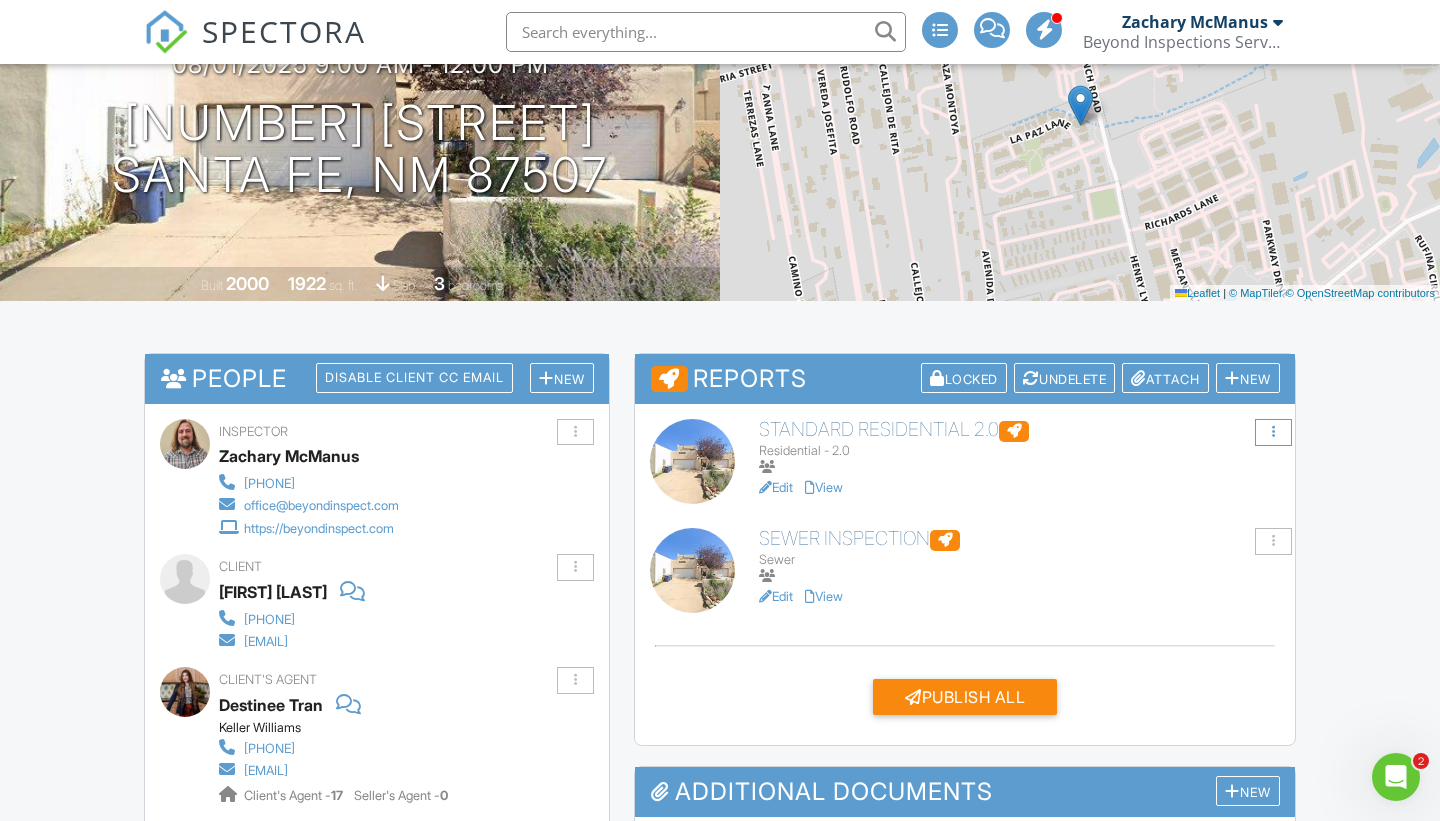 click at bounding box center [1273, 432] 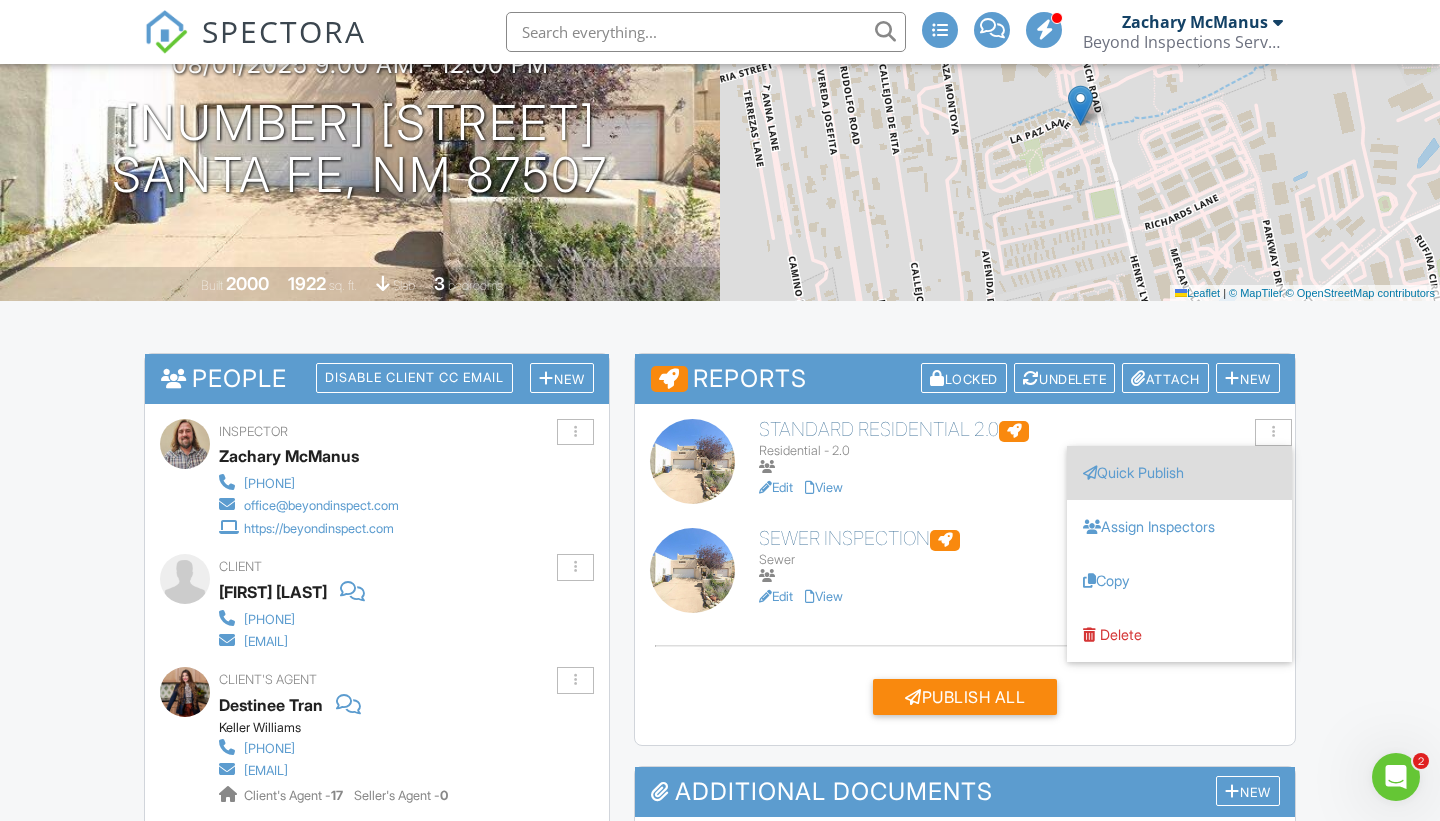 click on "Quick Publish" at bounding box center [1179, 473] 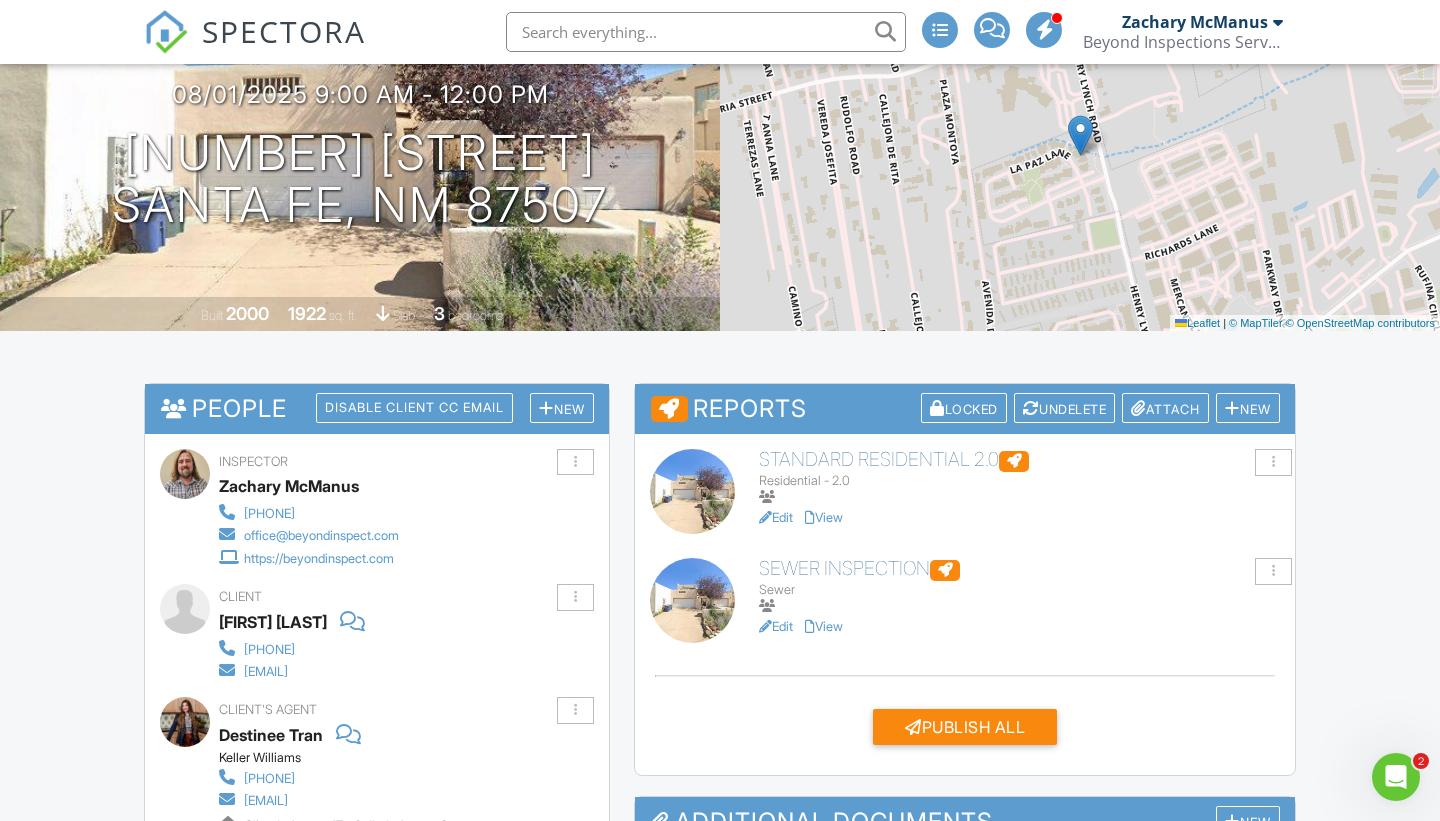 scroll, scrollTop: 222, scrollLeft: 0, axis: vertical 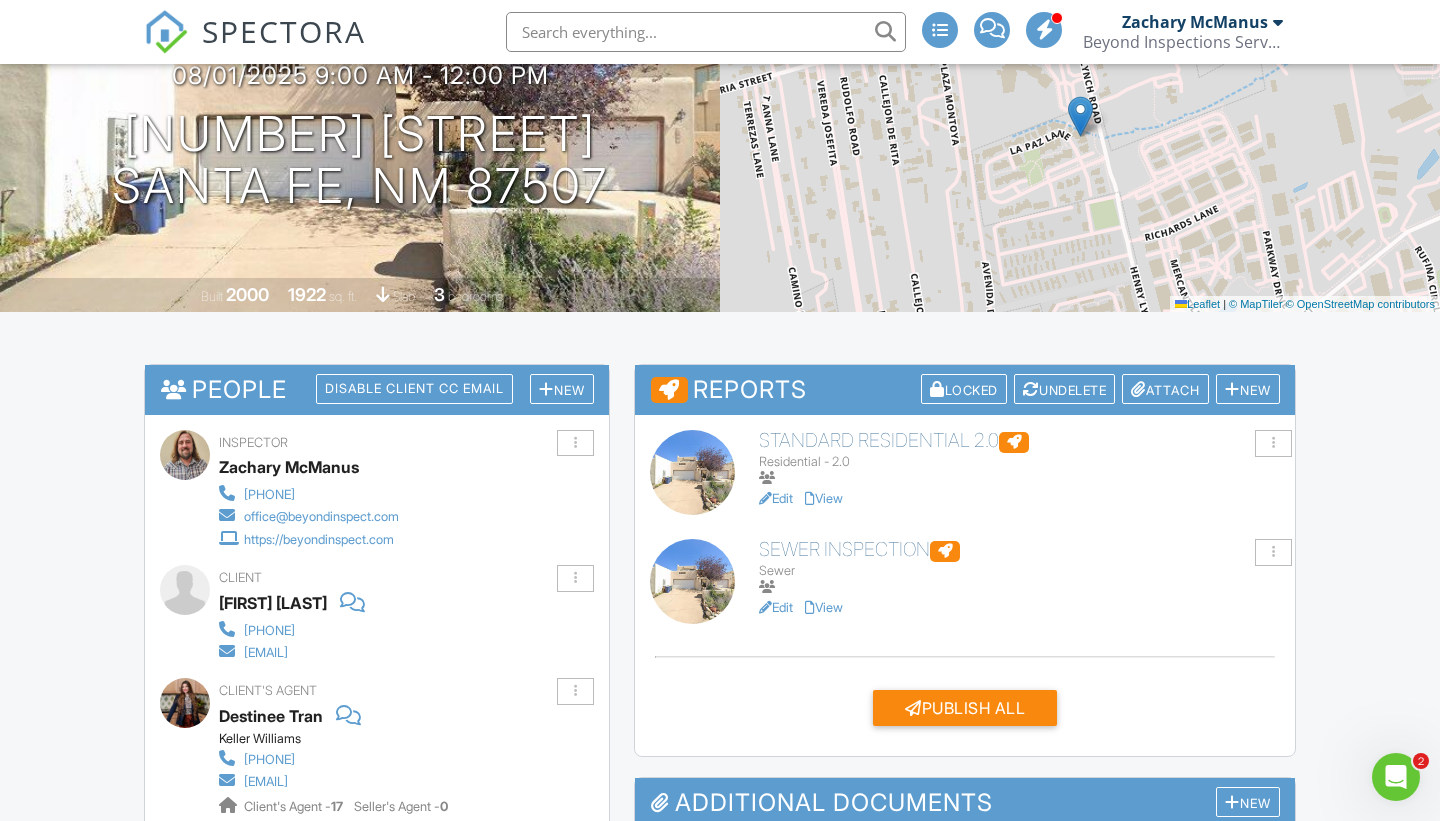 click at bounding box center [1014, 442] 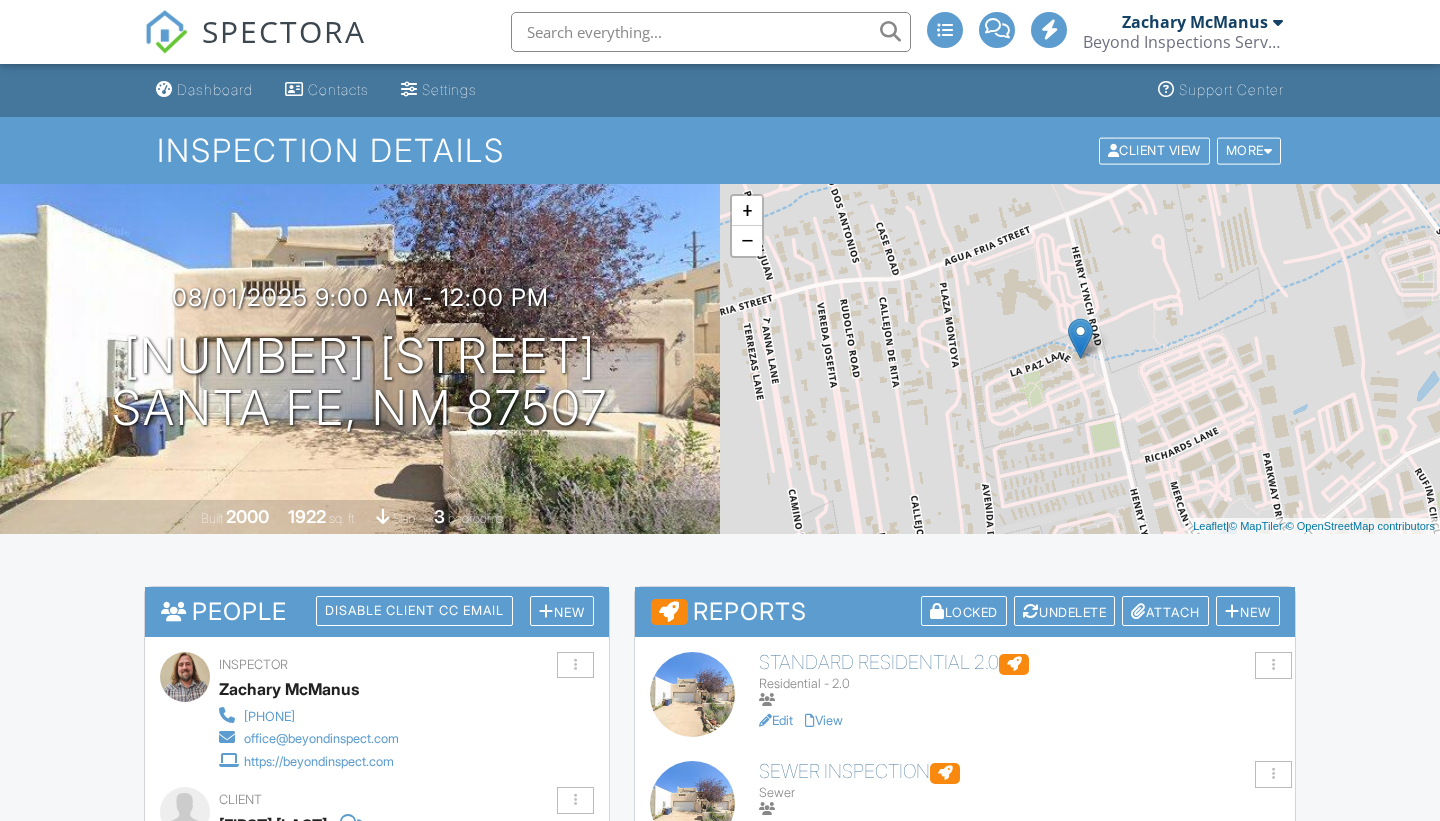 scroll, scrollTop: 225, scrollLeft: 0, axis: vertical 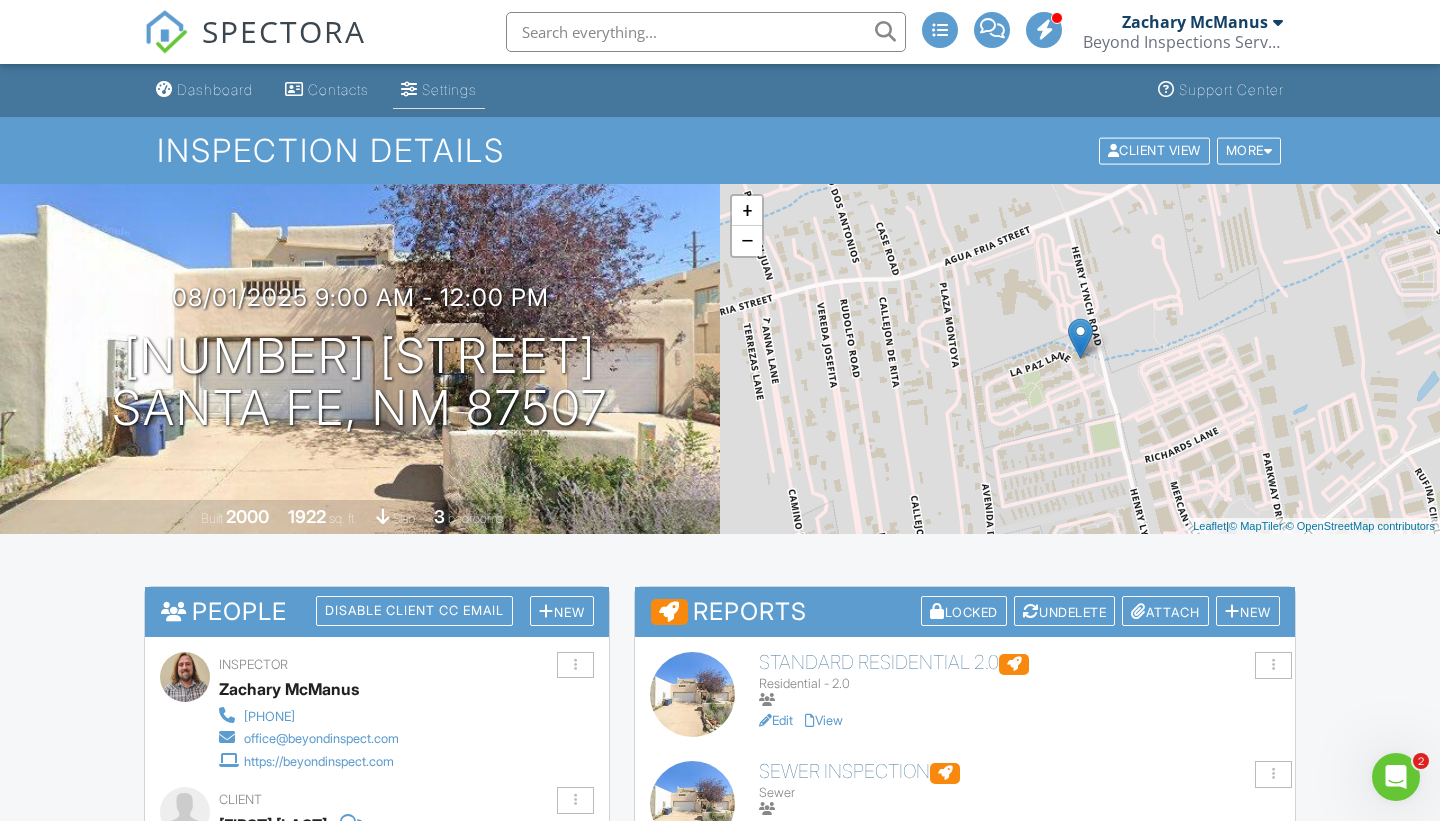 click on "Settings" at bounding box center (439, 90) 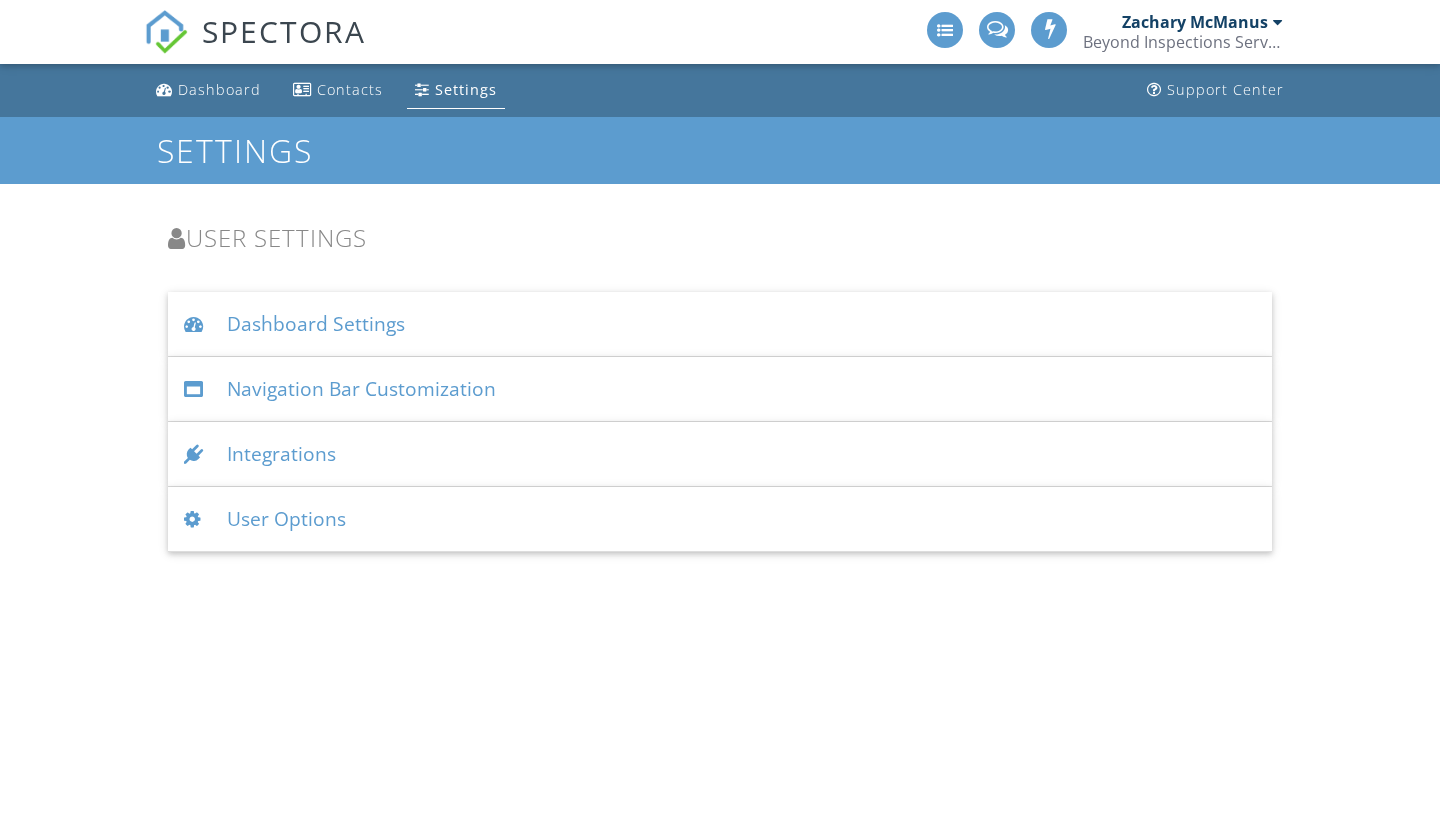 scroll, scrollTop: 0, scrollLeft: 0, axis: both 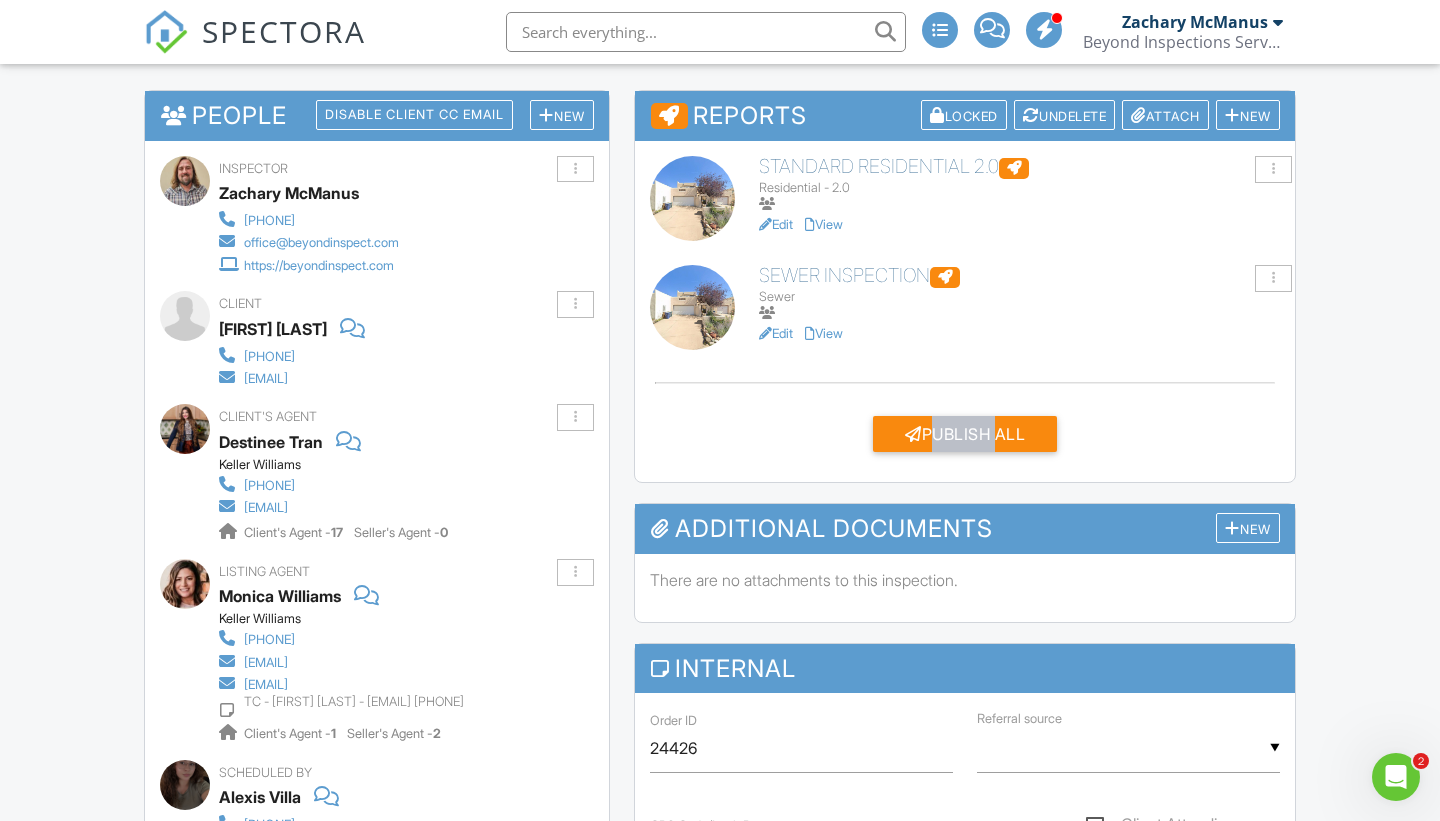 click at bounding box center (692, 198) 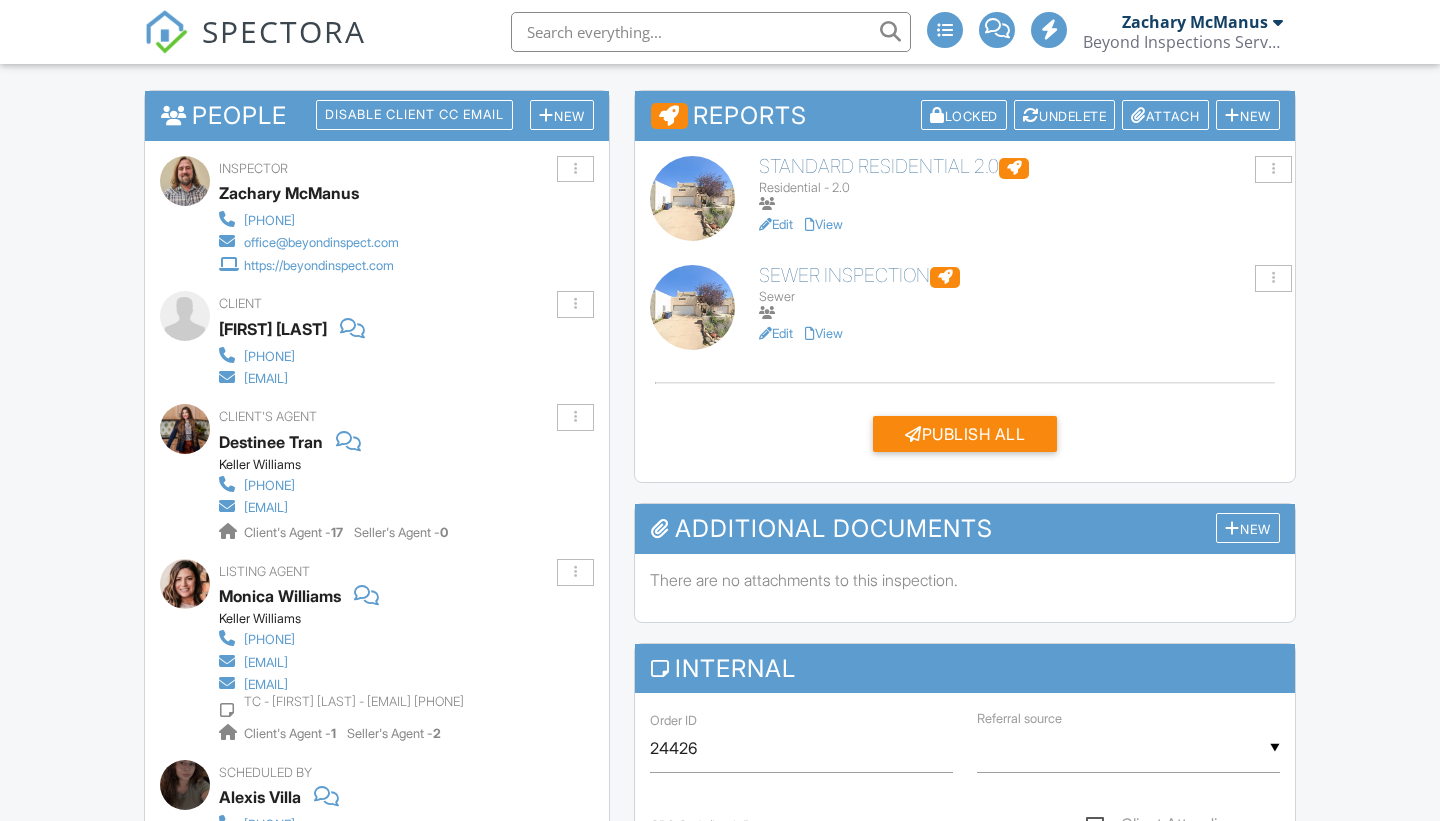 scroll, scrollTop: 496, scrollLeft: 0, axis: vertical 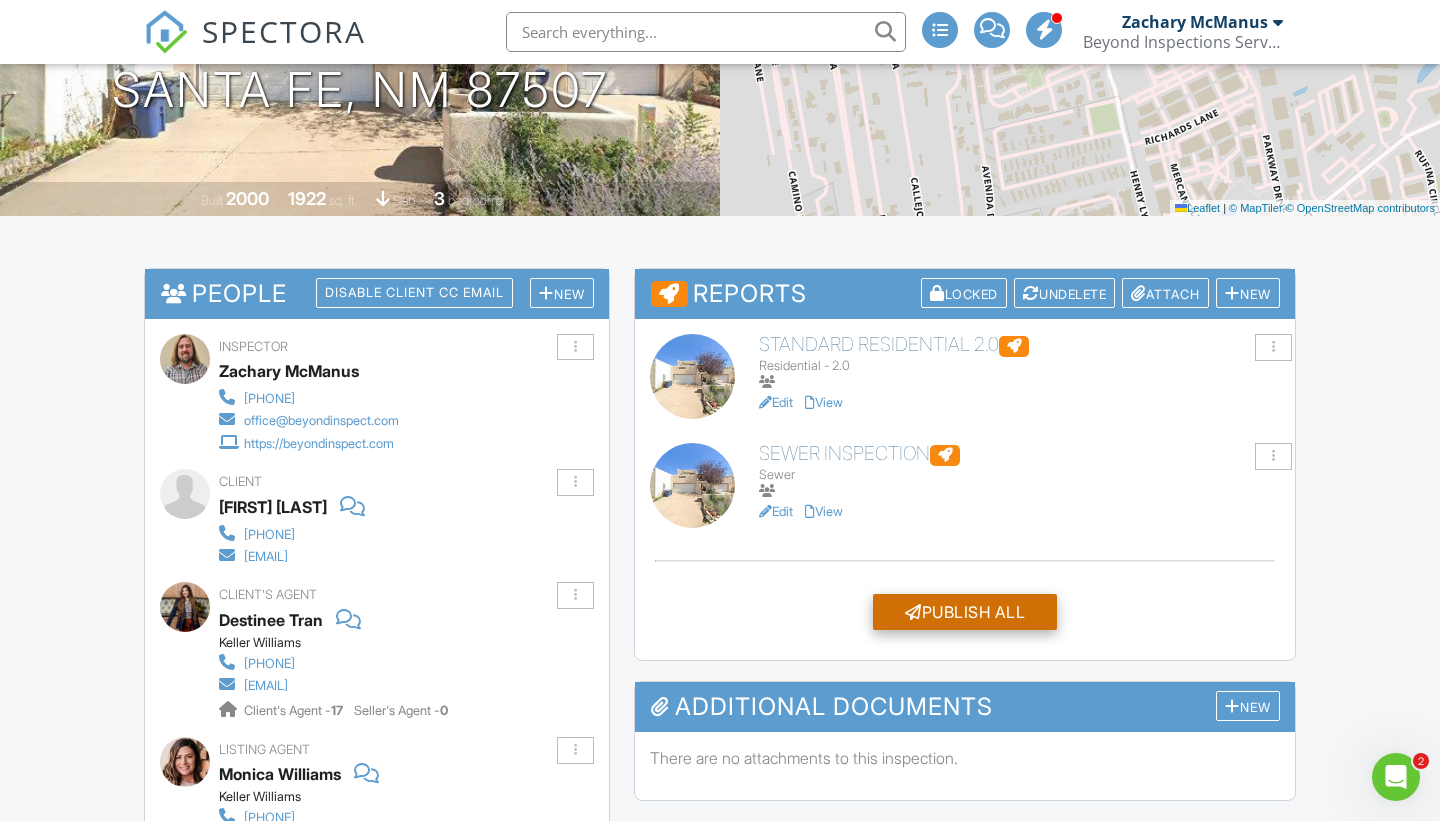 click on "Publish All" at bounding box center (965, 612) 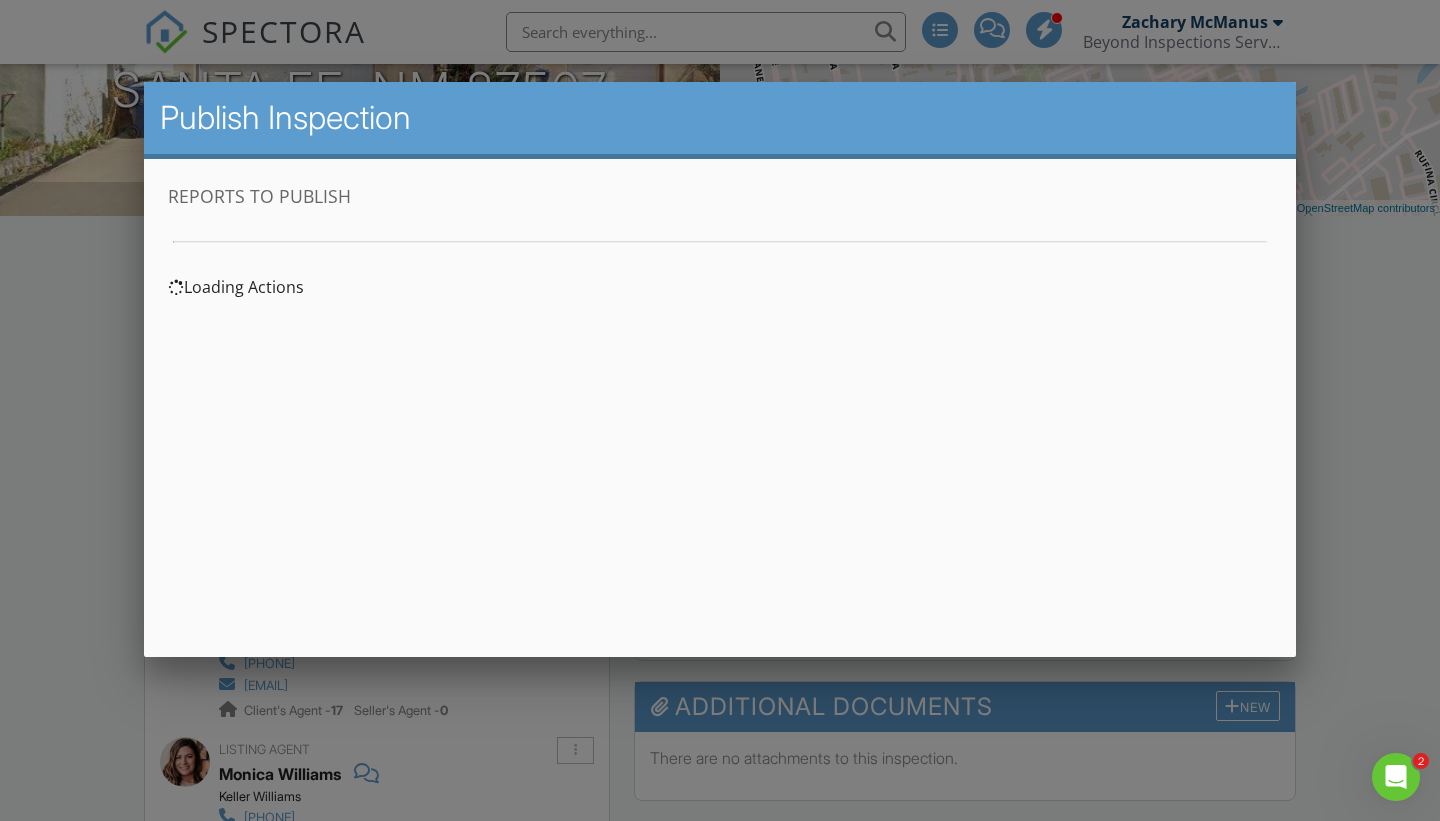 scroll, scrollTop: 0, scrollLeft: 0, axis: both 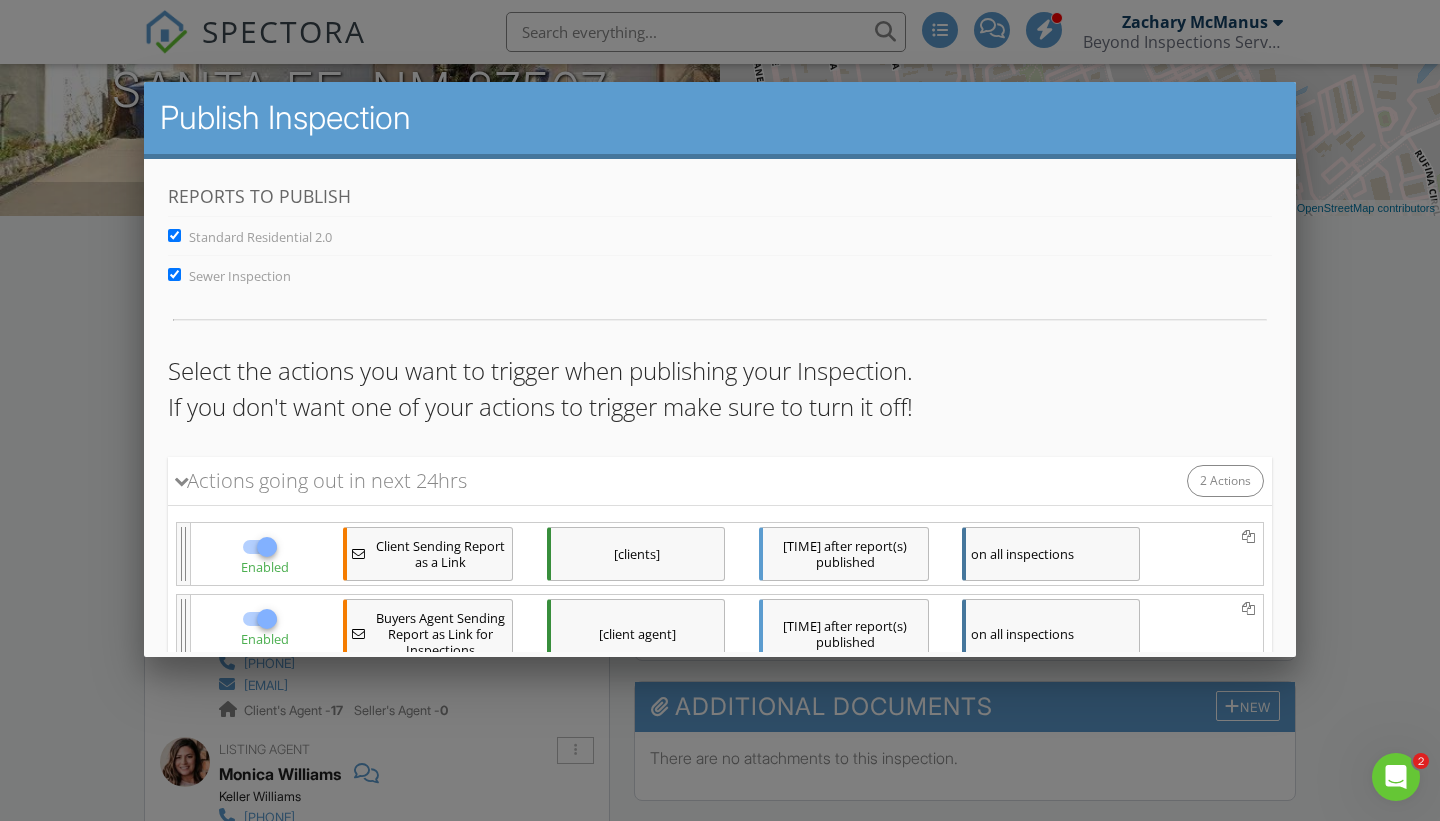 click on "Sewer Inspection" at bounding box center [174, 274] 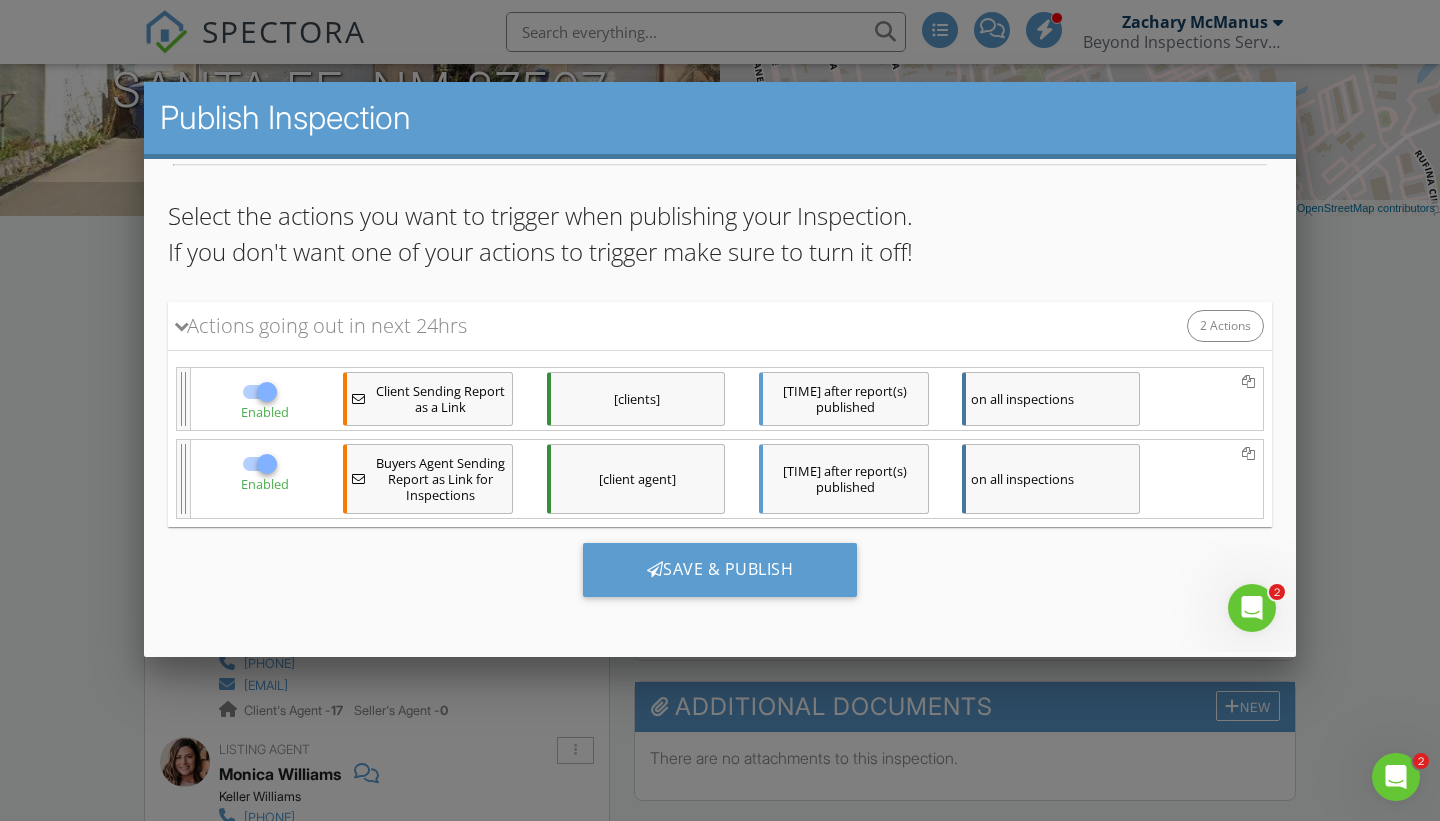 scroll, scrollTop: 154, scrollLeft: 0, axis: vertical 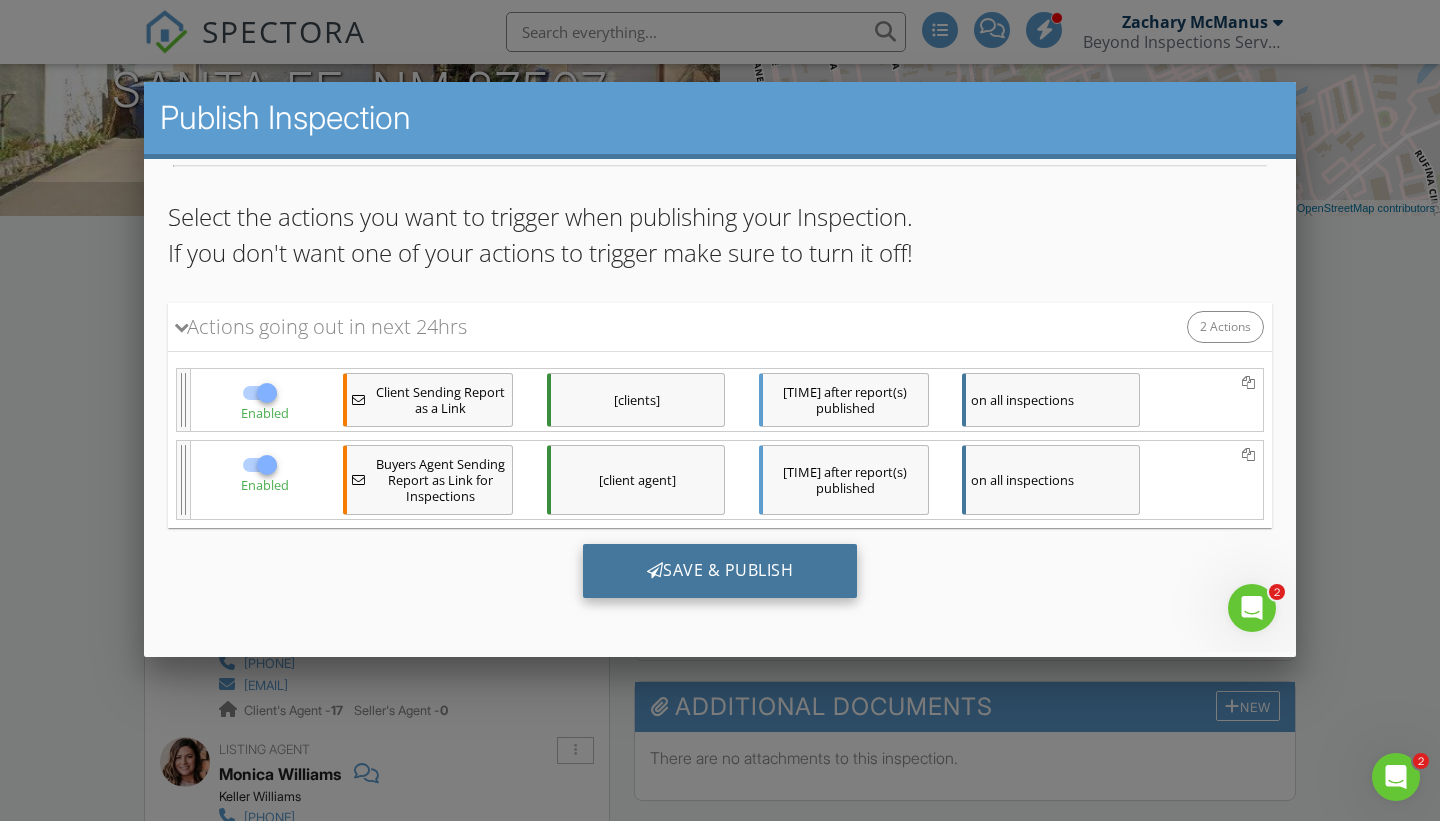 click on "Save & Publish" at bounding box center (720, 571) 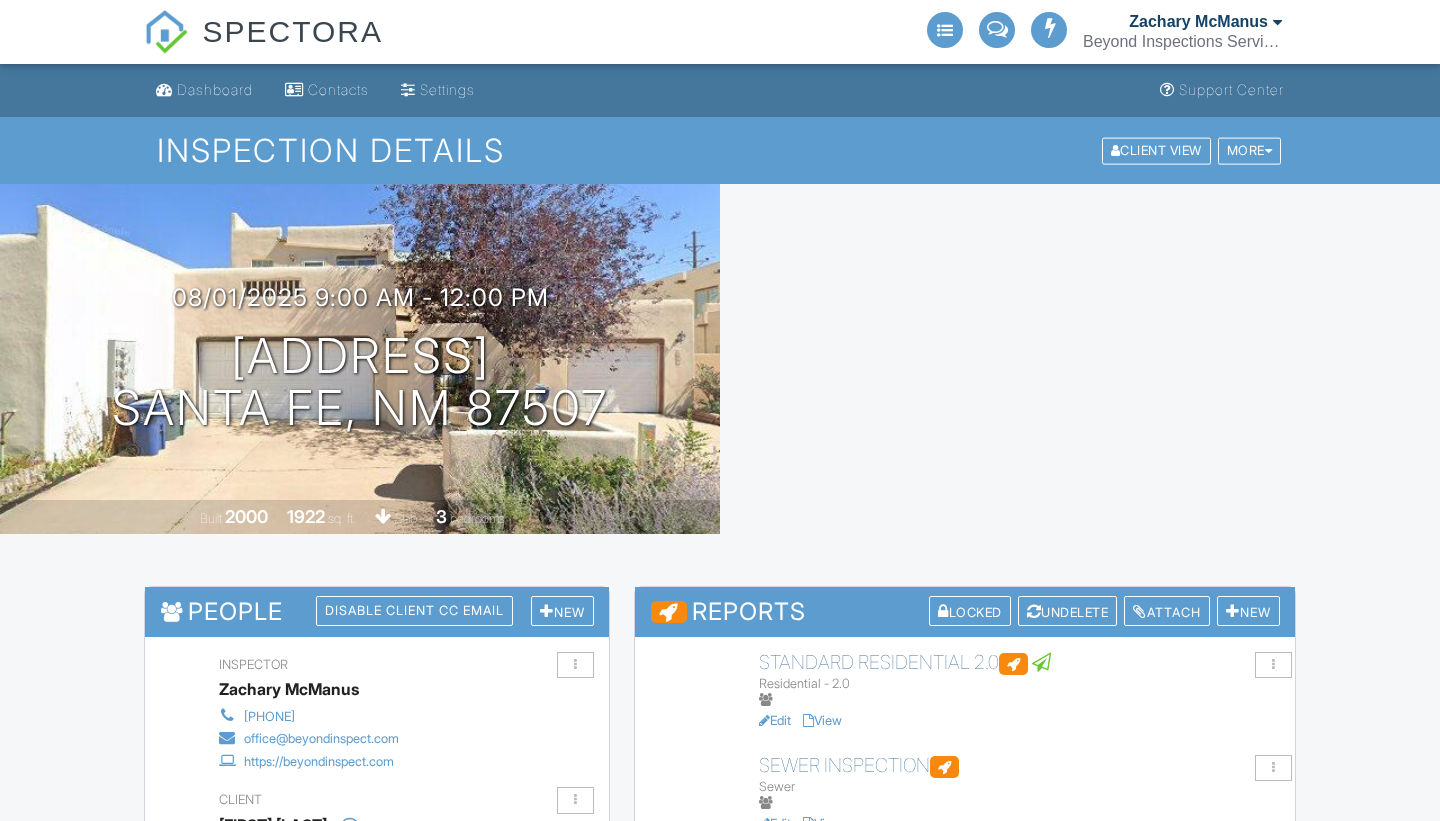 scroll, scrollTop: 0, scrollLeft: 0, axis: both 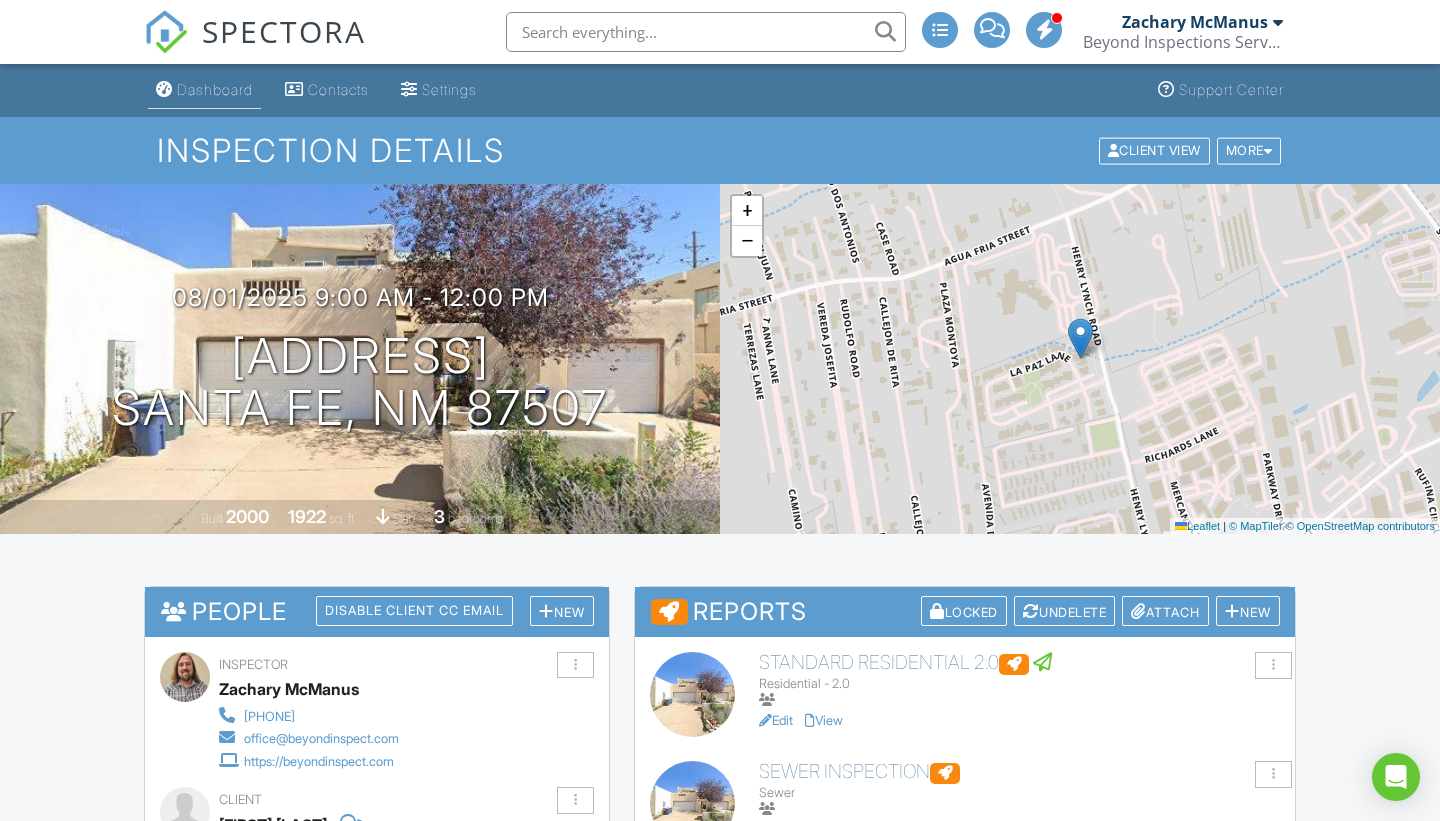 click on "Dashboard" at bounding box center (215, 89) 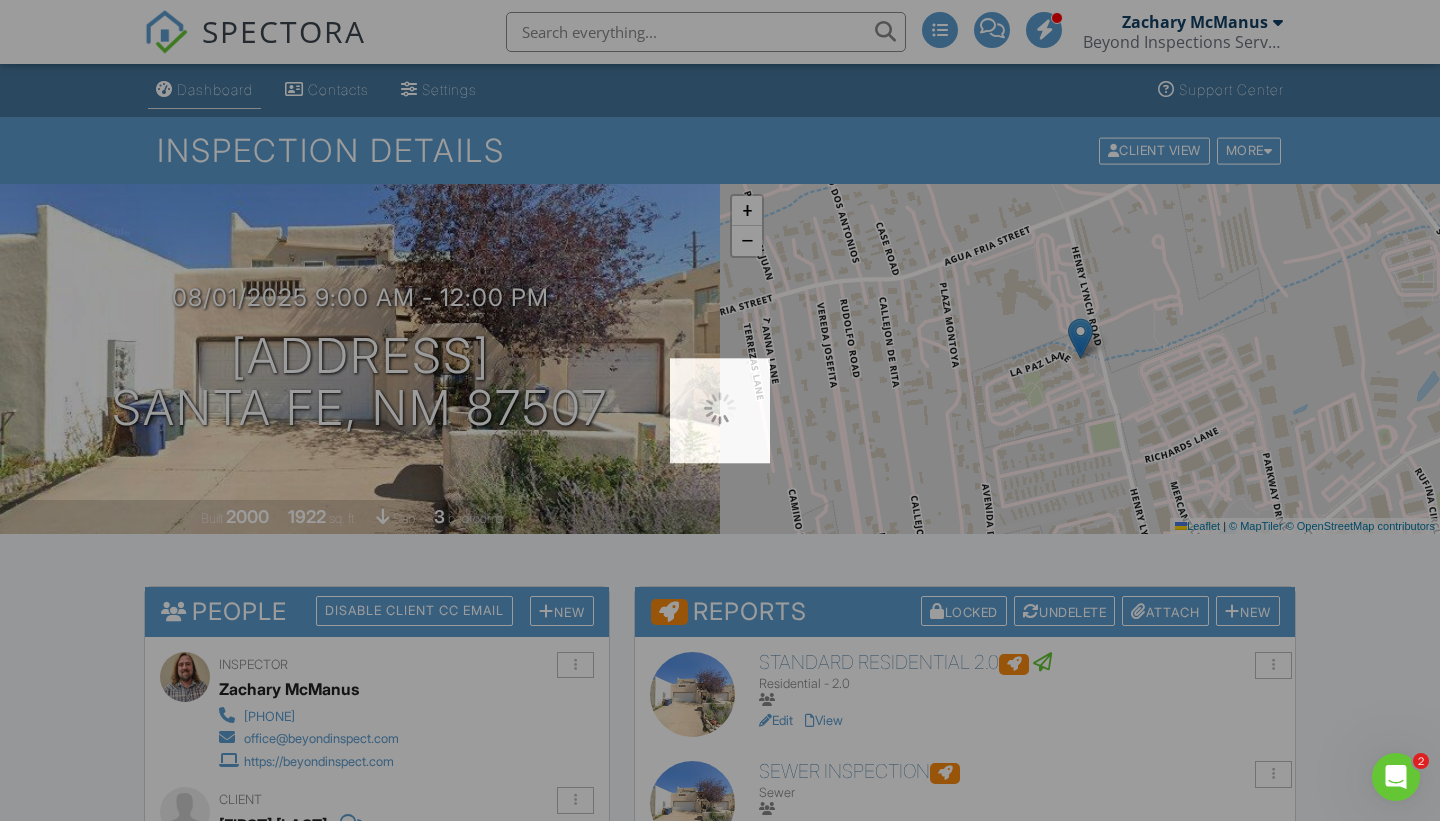 scroll, scrollTop: 0, scrollLeft: 0, axis: both 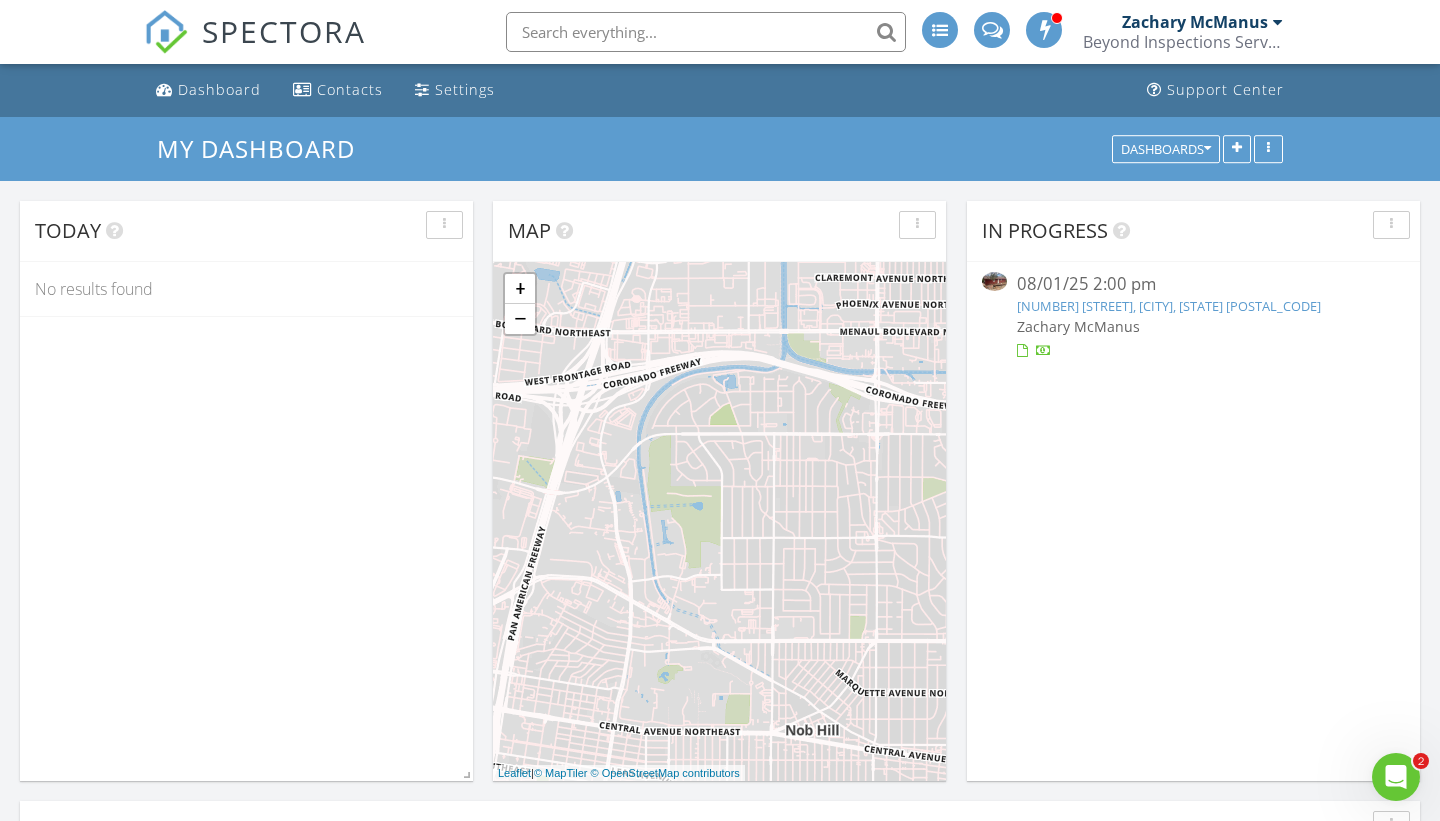 click on "[NUMBER] [STREET], [CITY], [STATE] [POSTAL_CODE]" at bounding box center [1169, 306] 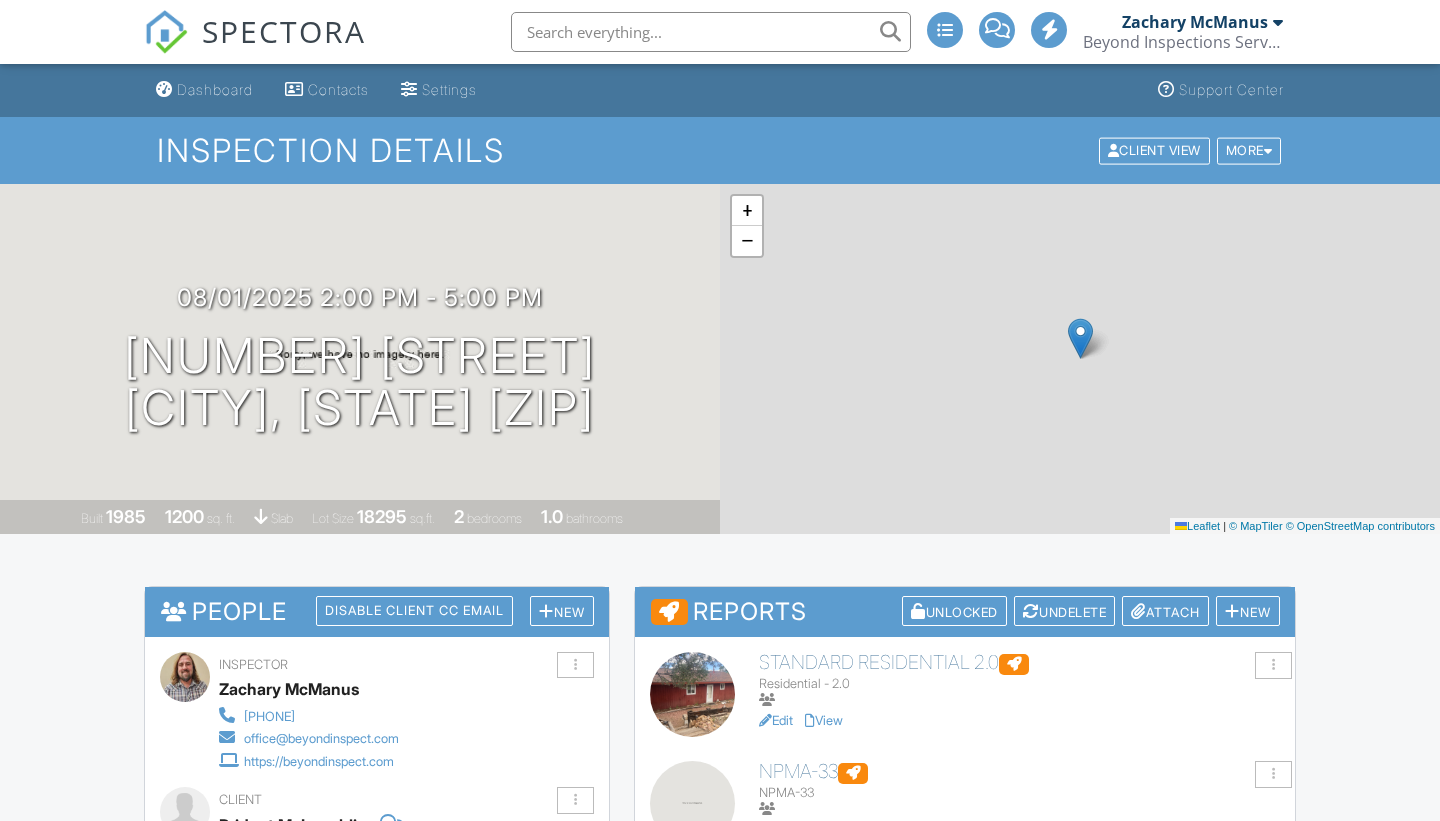scroll, scrollTop: 0, scrollLeft: 0, axis: both 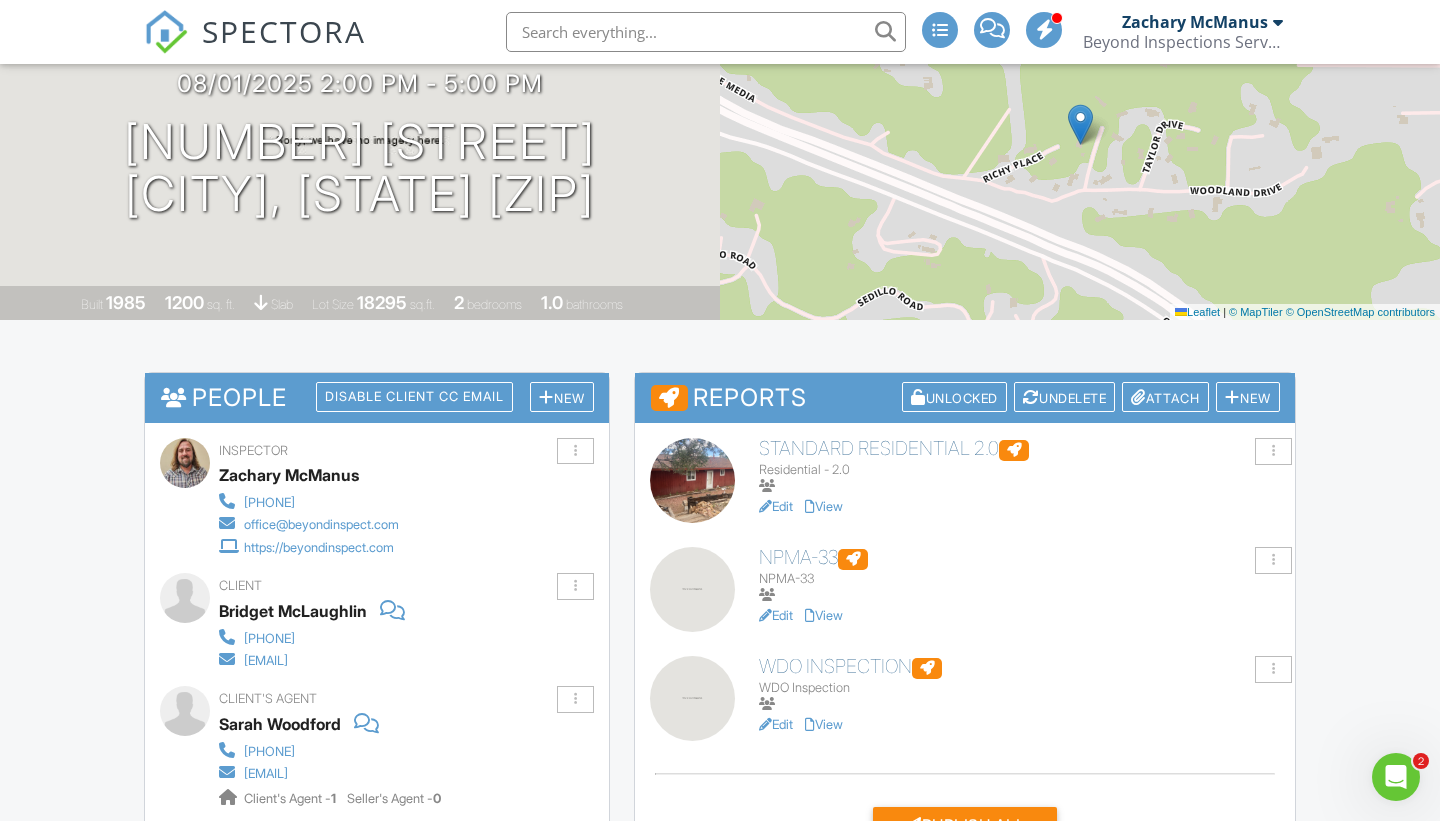 click on "View" at bounding box center [824, 506] 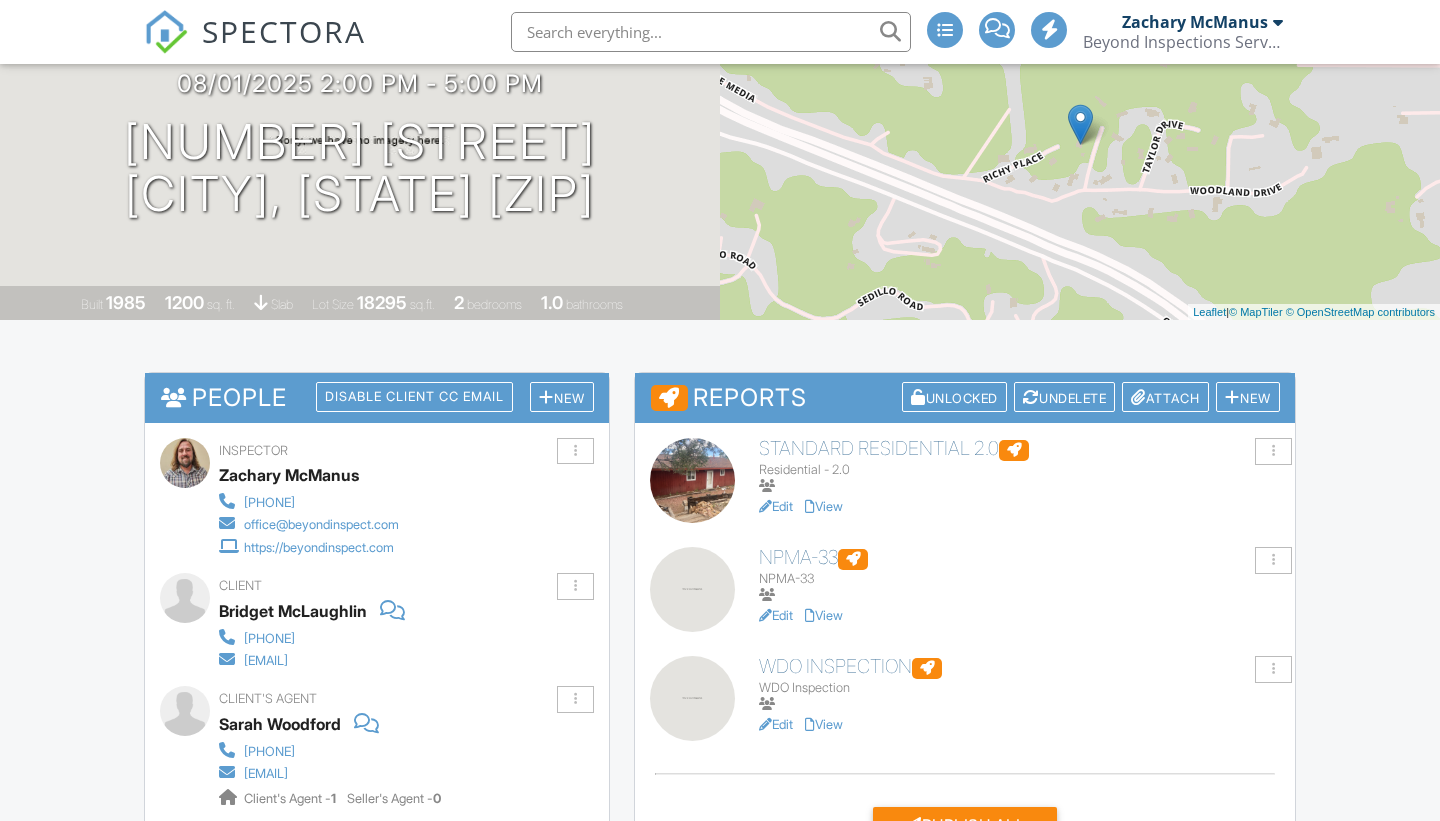 scroll, scrollTop: 214, scrollLeft: 0, axis: vertical 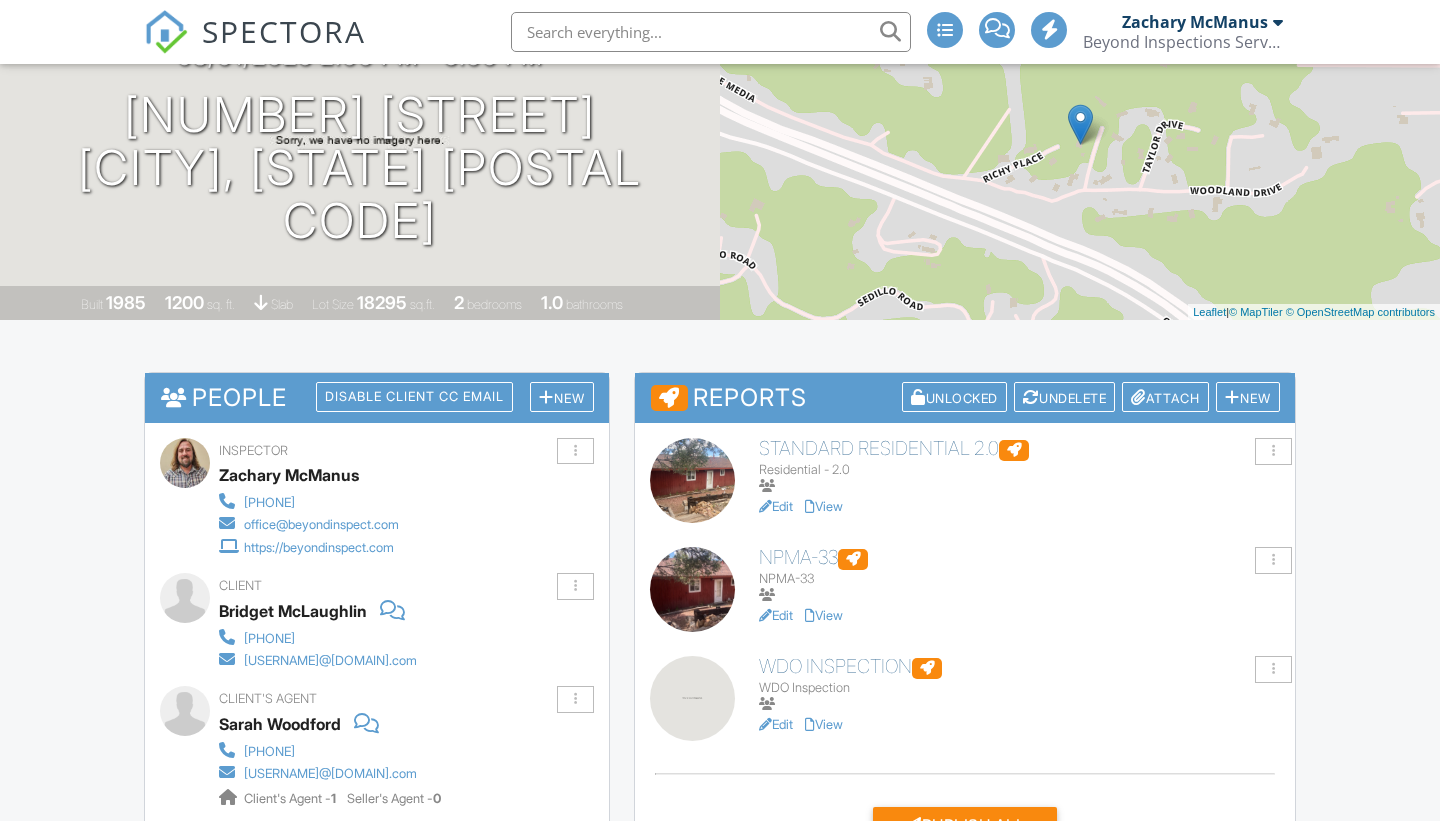 click on "View" at bounding box center [824, 615] 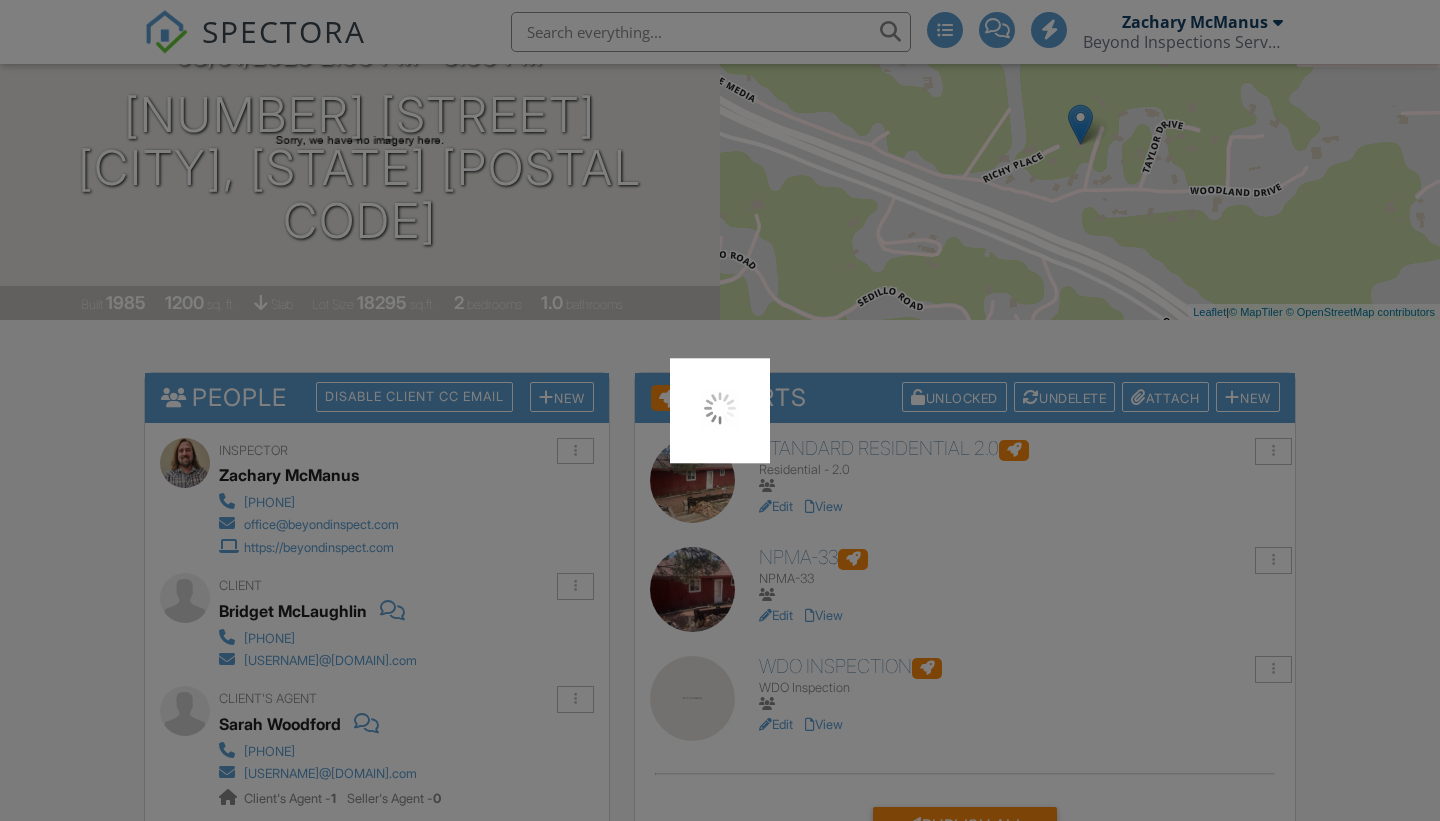 scroll, scrollTop: 0, scrollLeft: 0, axis: both 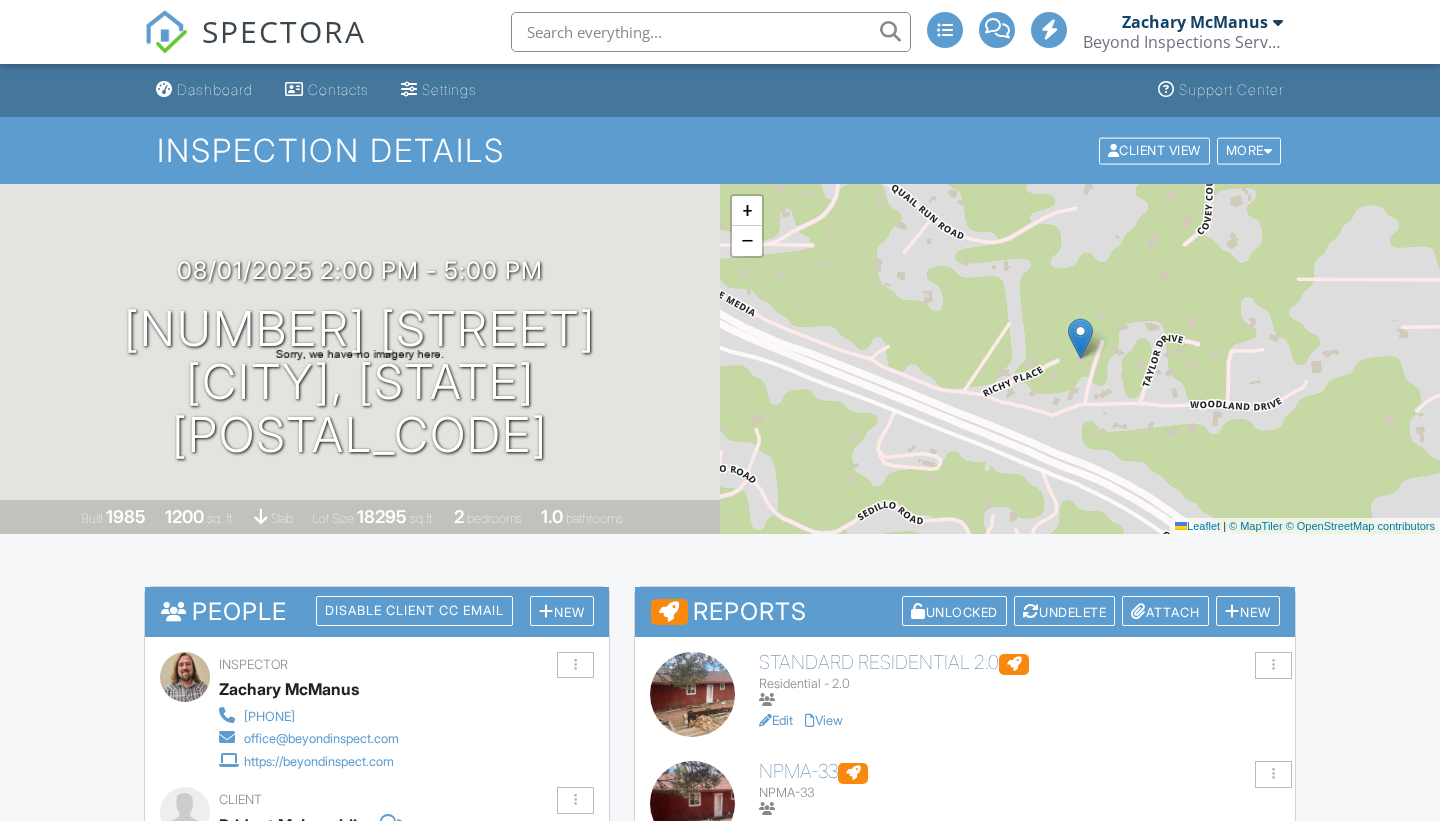 click on "Publish All" at bounding box center [965, 1039] 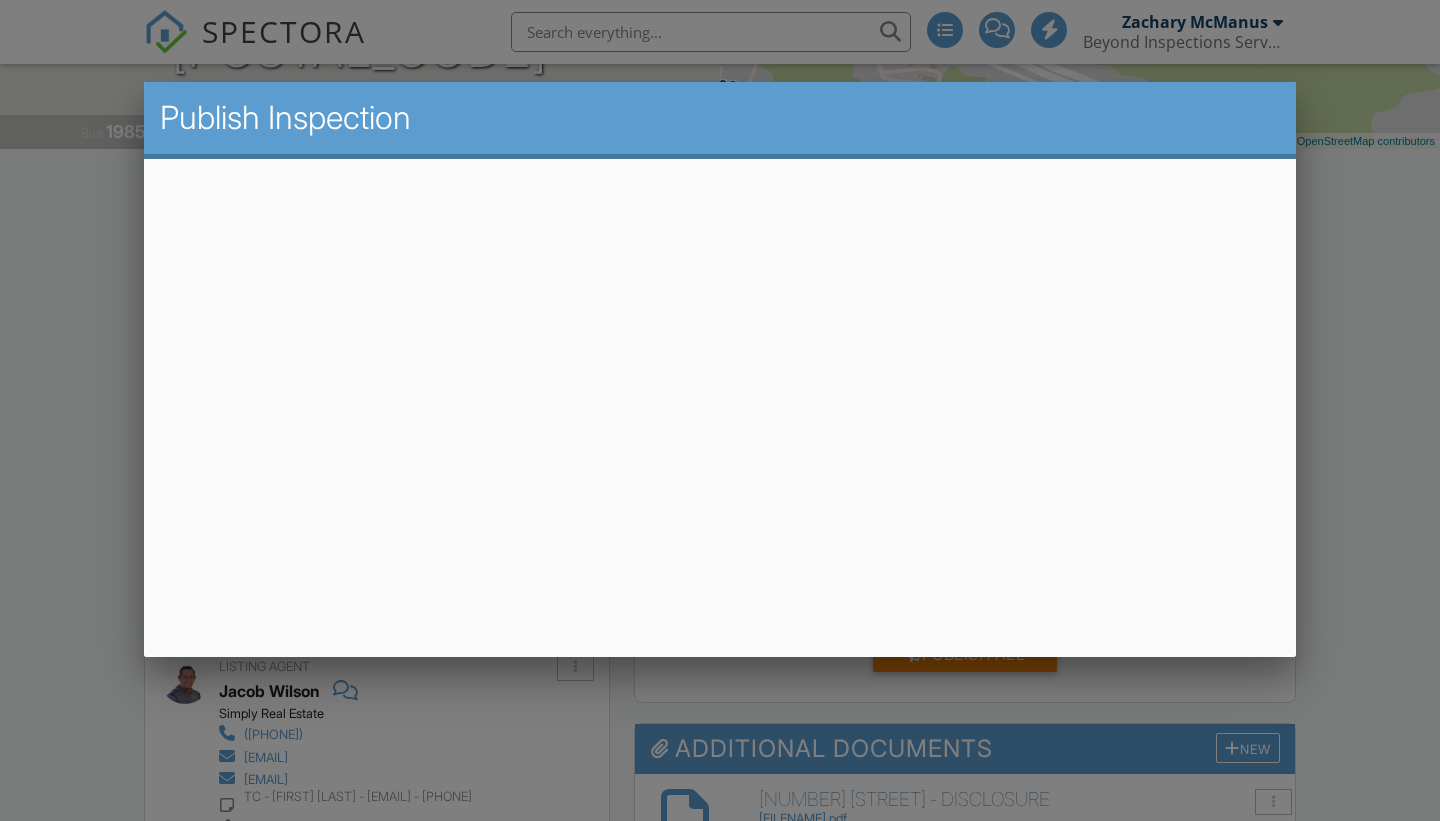 scroll, scrollTop: 385, scrollLeft: 0, axis: vertical 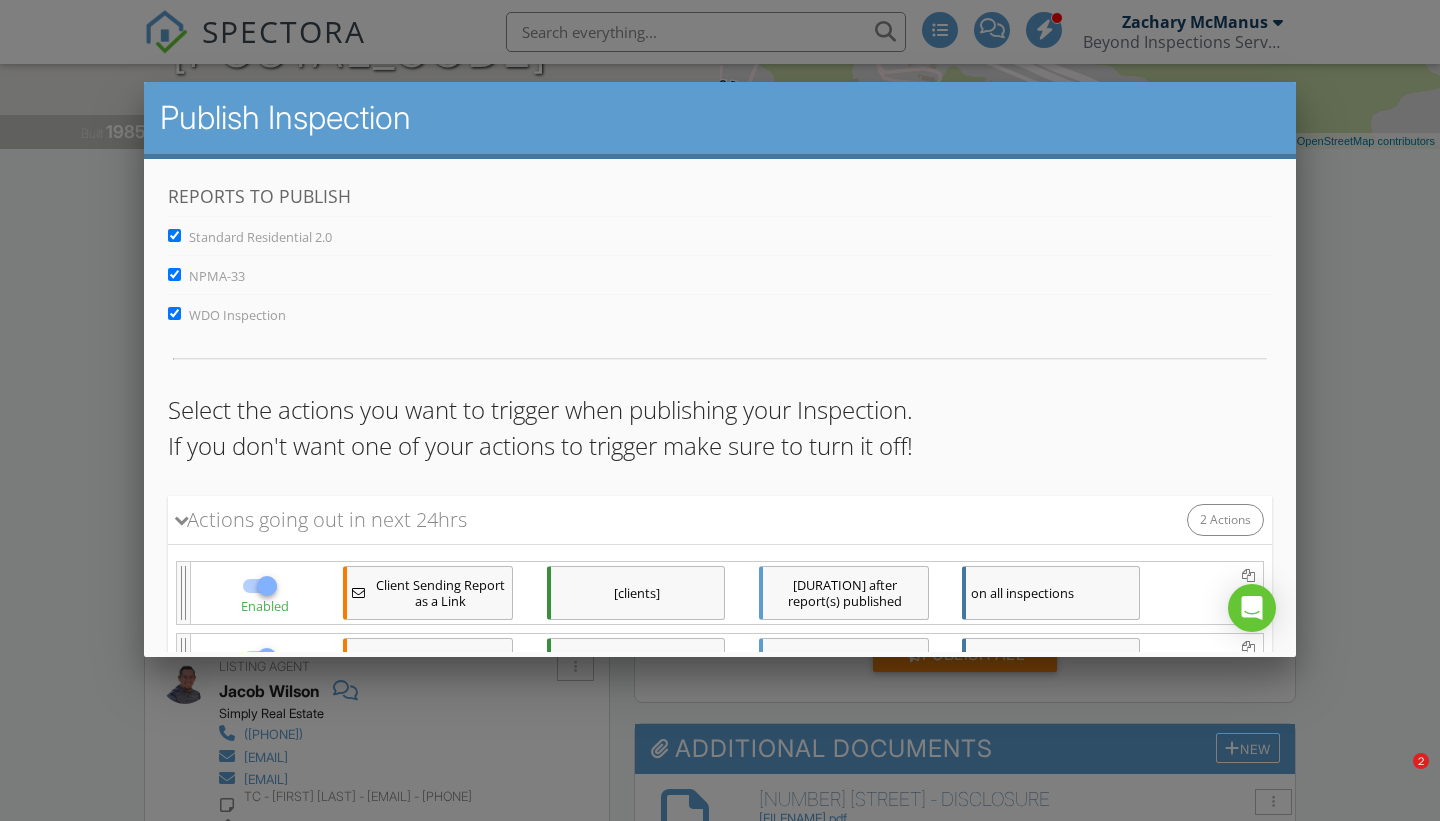 click on "WDO Inspection" at bounding box center (174, 313) 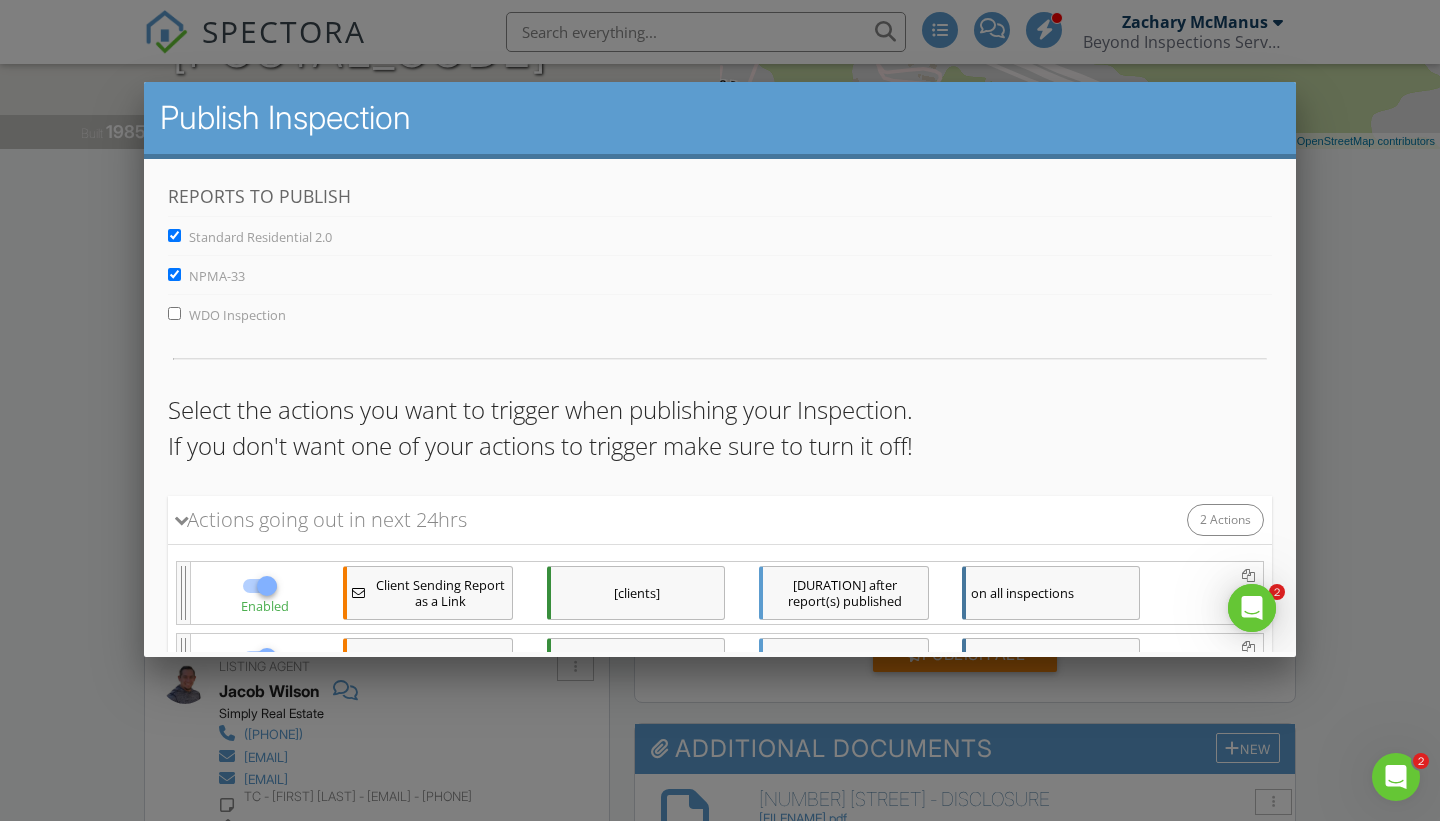 scroll, scrollTop: 0, scrollLeft: 0, axis: both 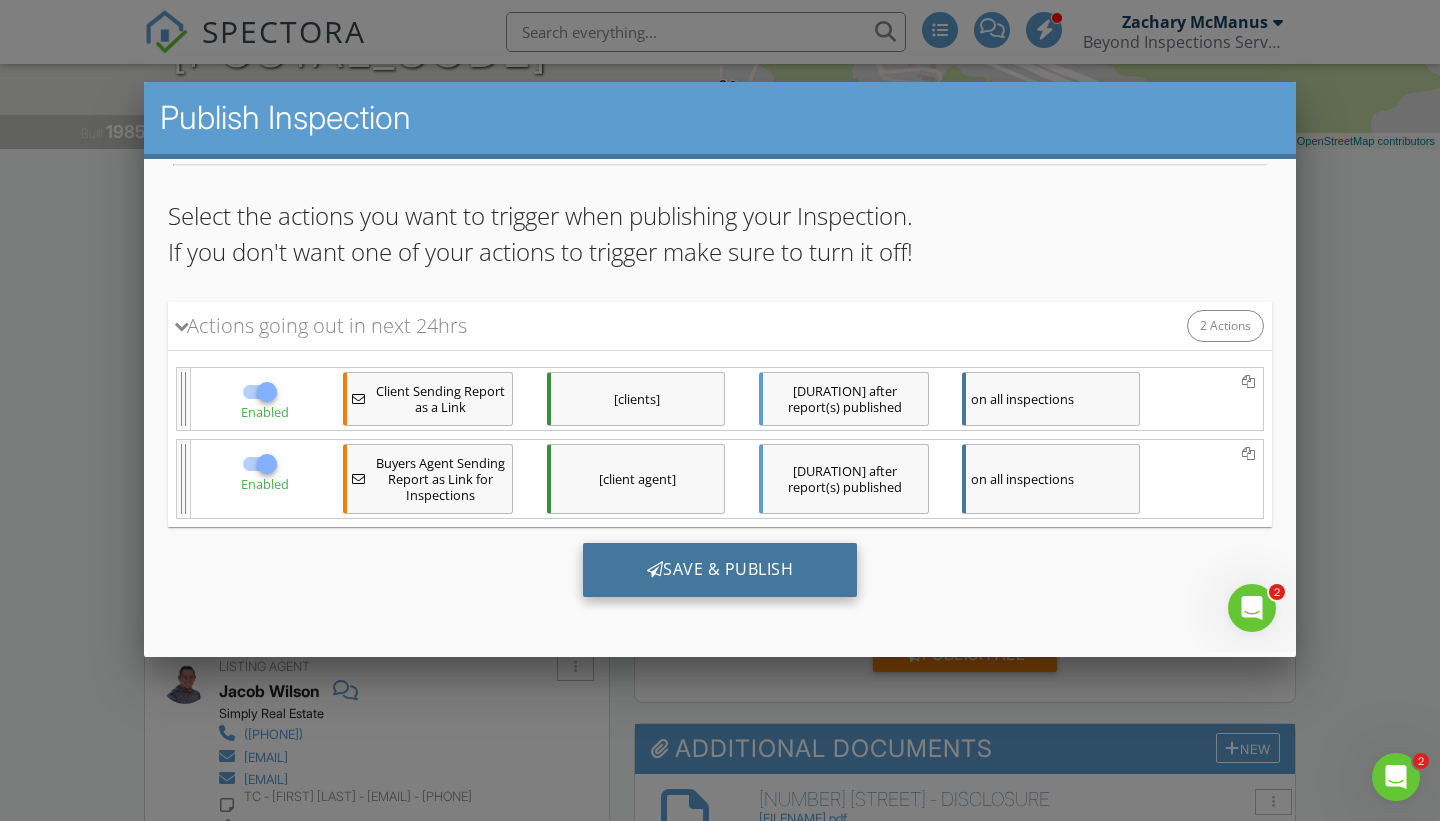 click on "Save & Publish" at bounding box center [720, 570] 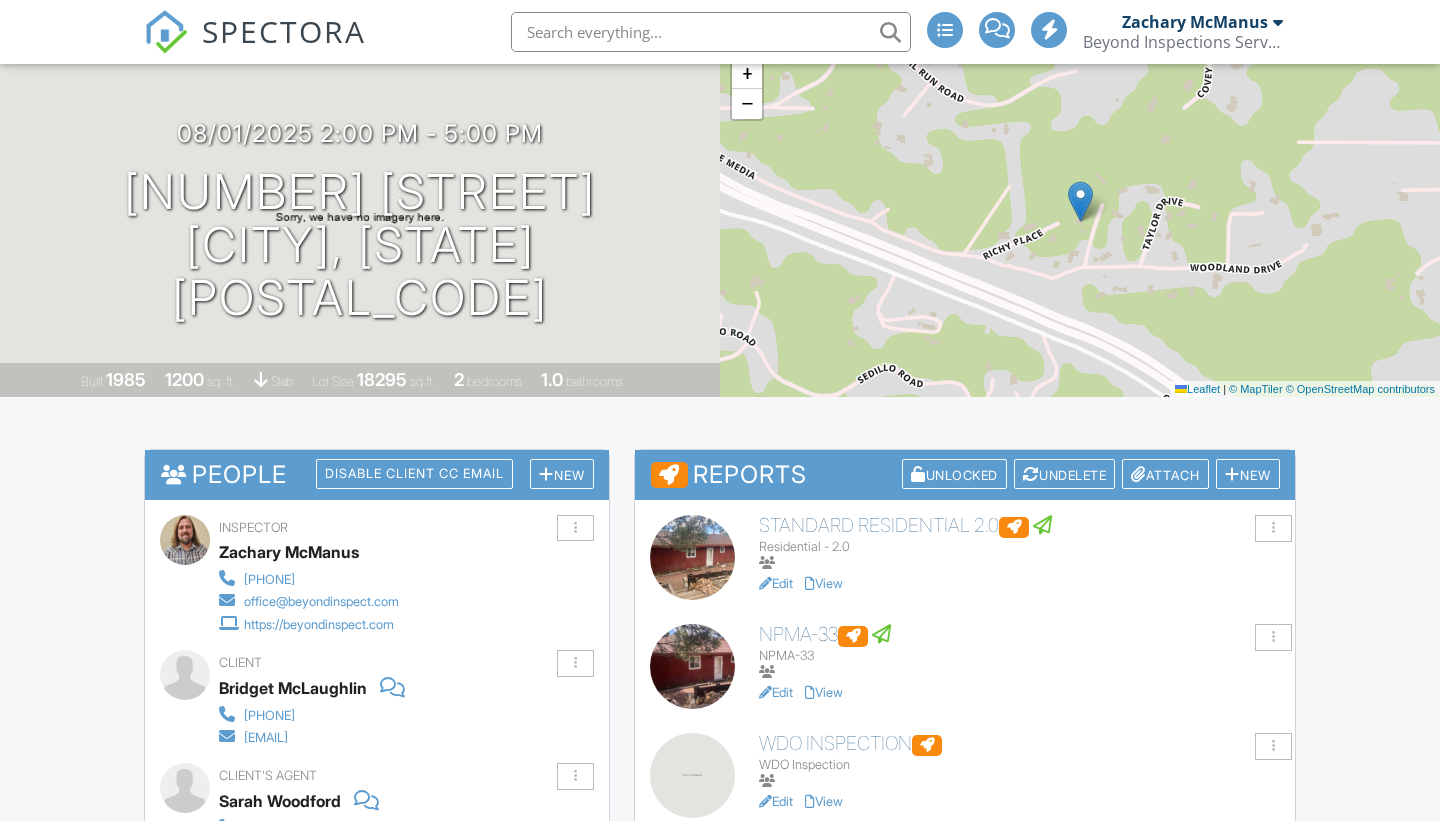 scroll, scrollTop: 372, scrollLeft: 0, axis: vertical 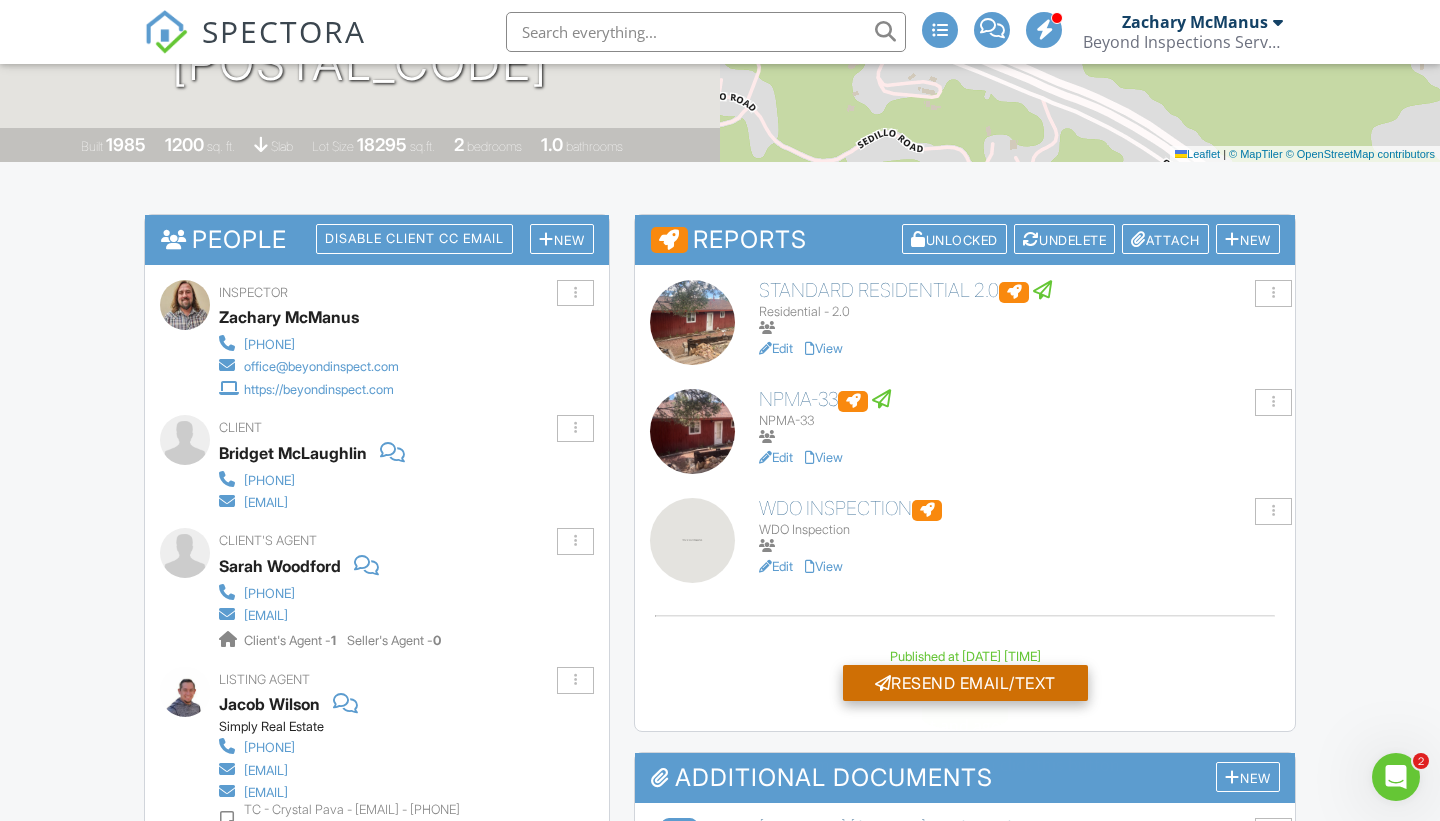 click on "Resend Email/Text" at bounding box center (965, 683) 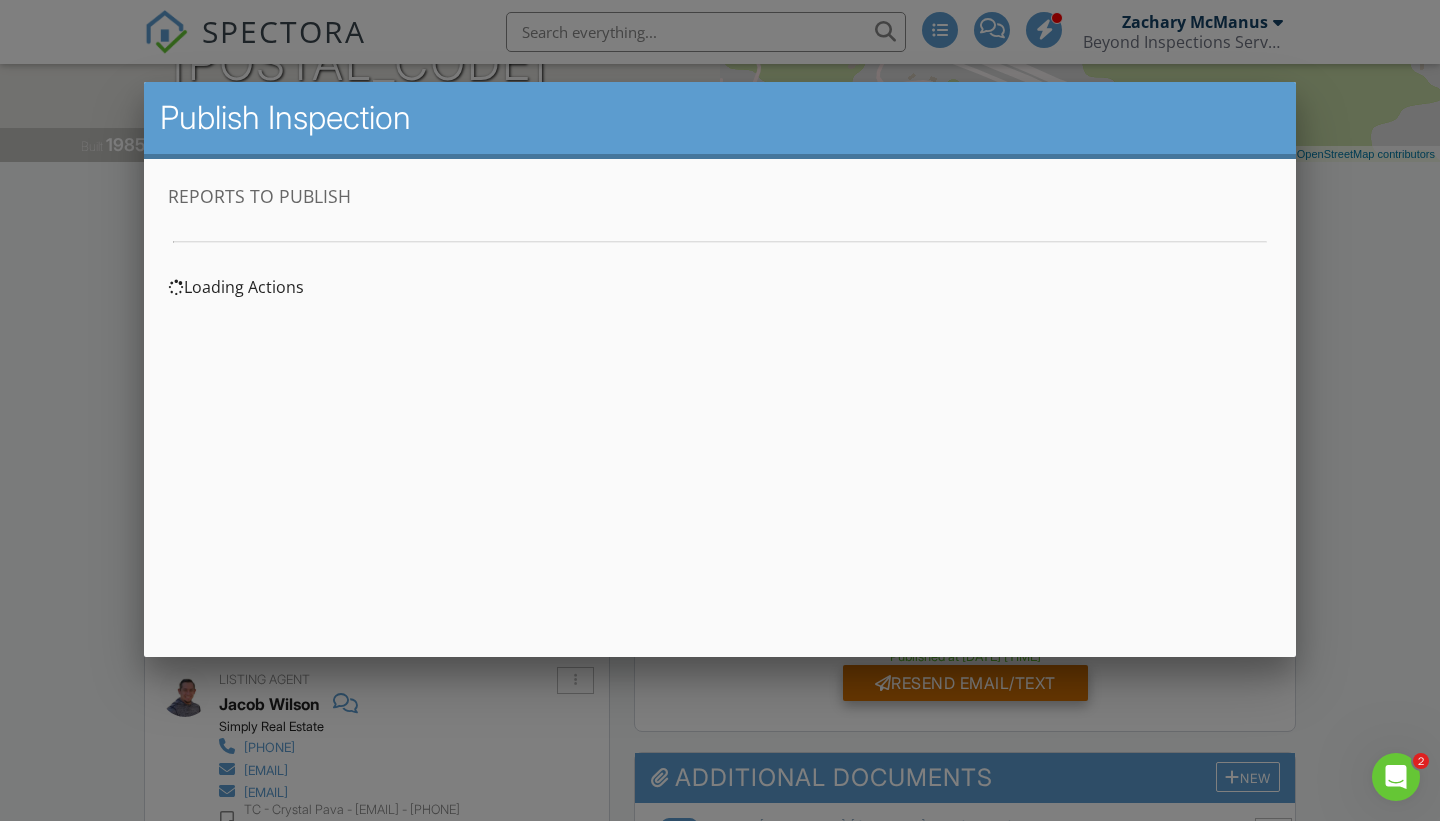 scroll, scrollTop: 0, scrollLeft: 0, axis: both 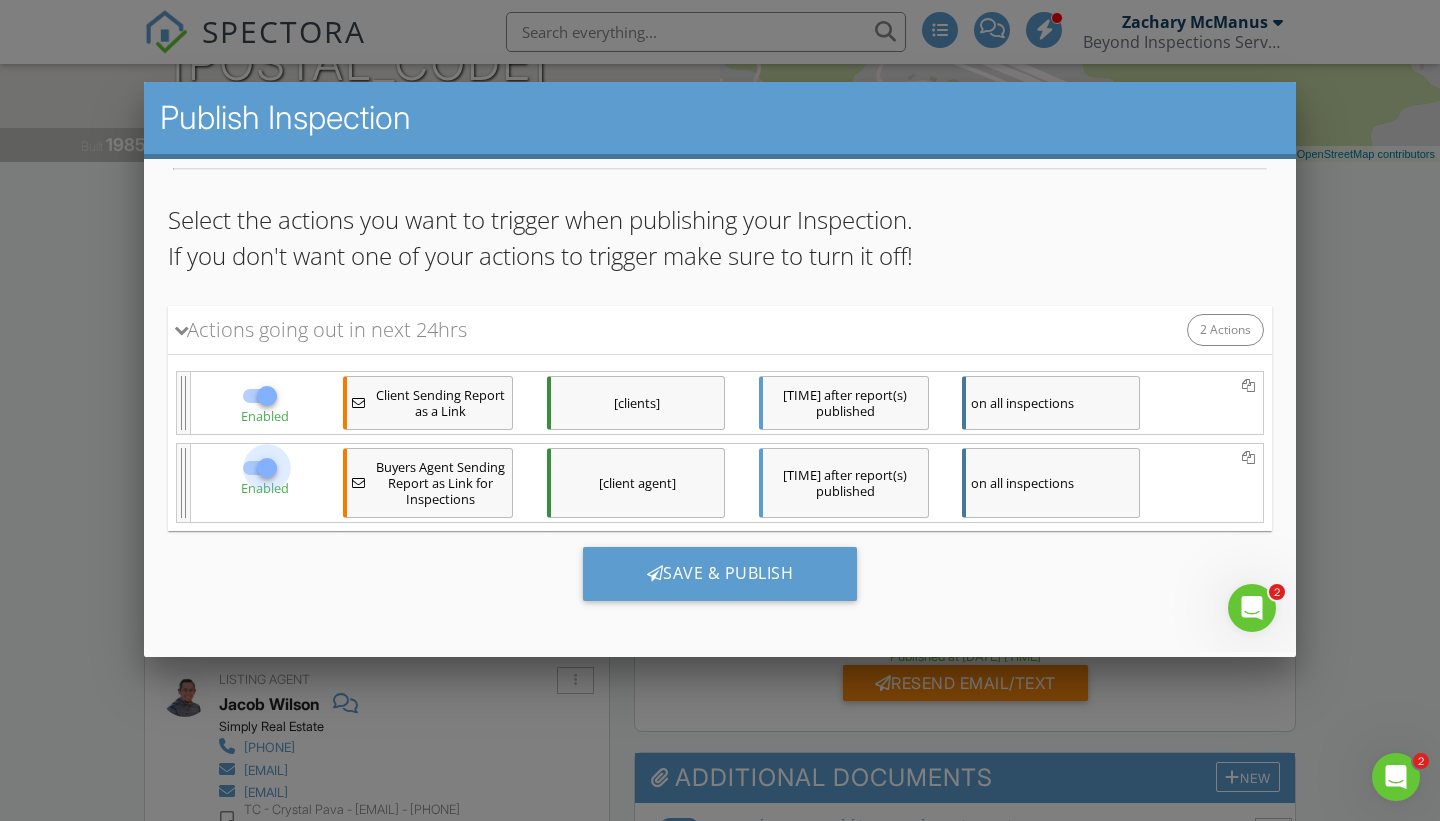click at bounding box center (267, 468) 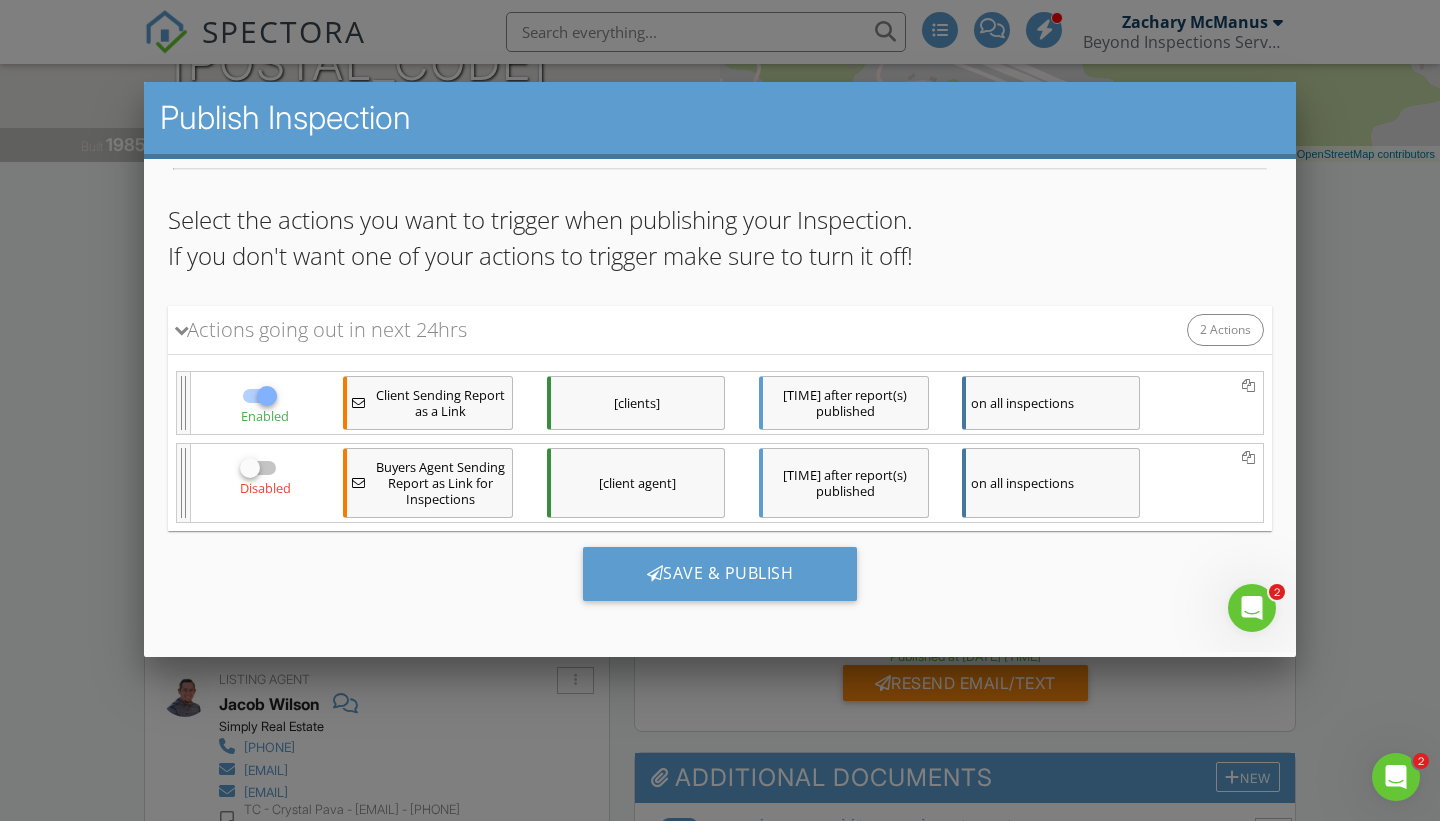 click at bounding box center [267, 396] 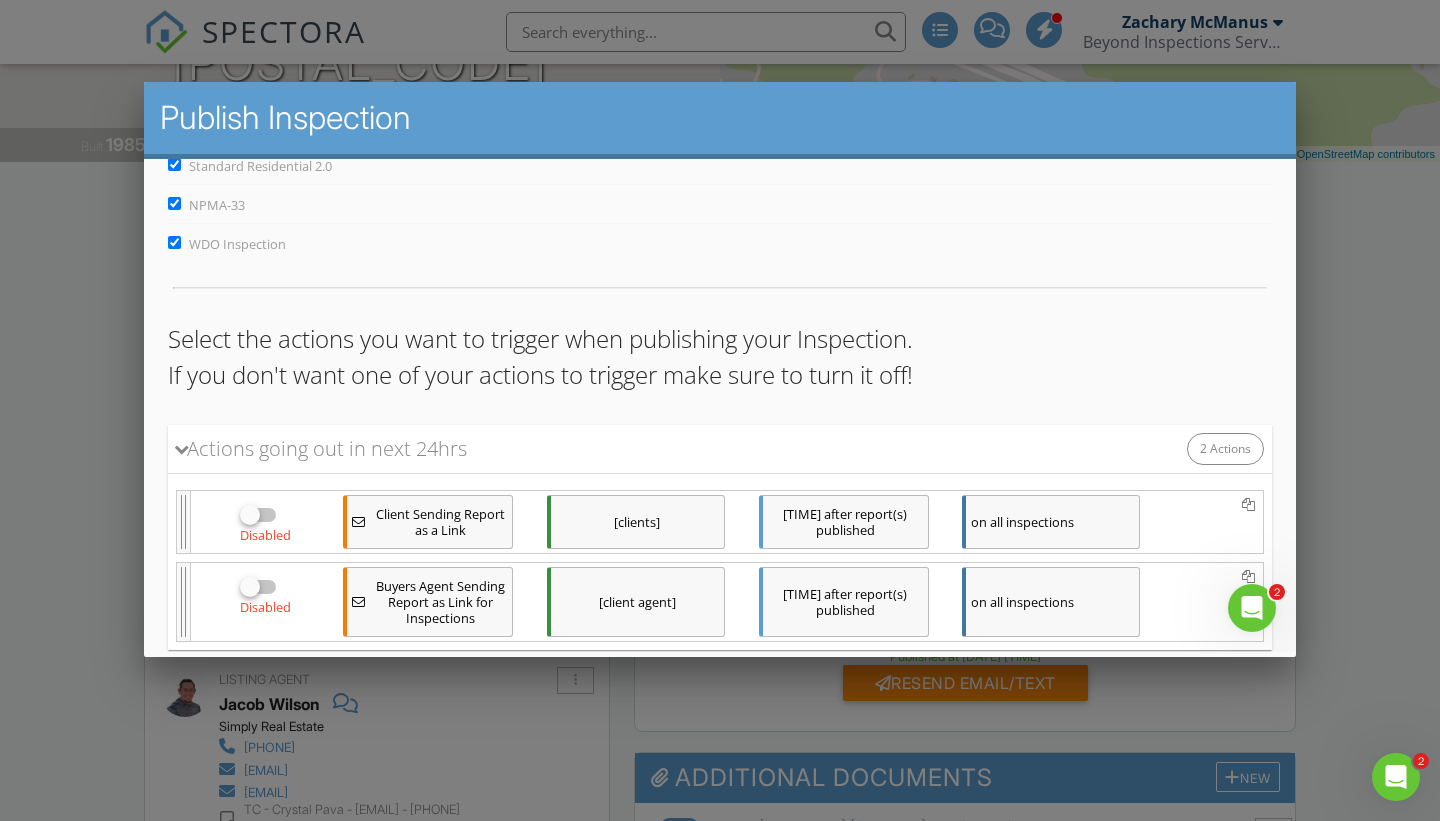 scroll, scrollTop: 0, scrollLeft: 0, axis: both 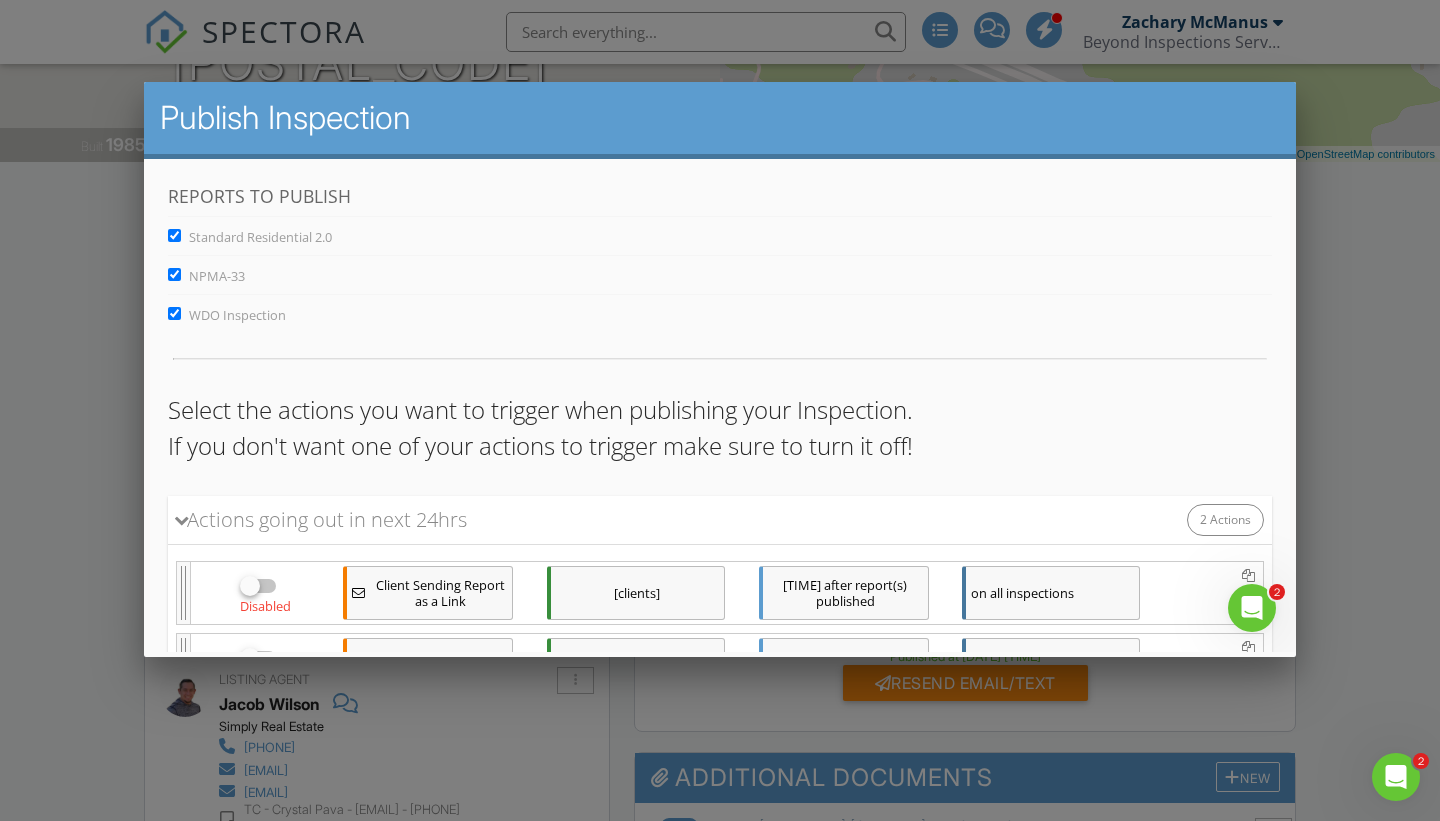 click on "Standard Residential 2.0" at bounding box center [720, 232] 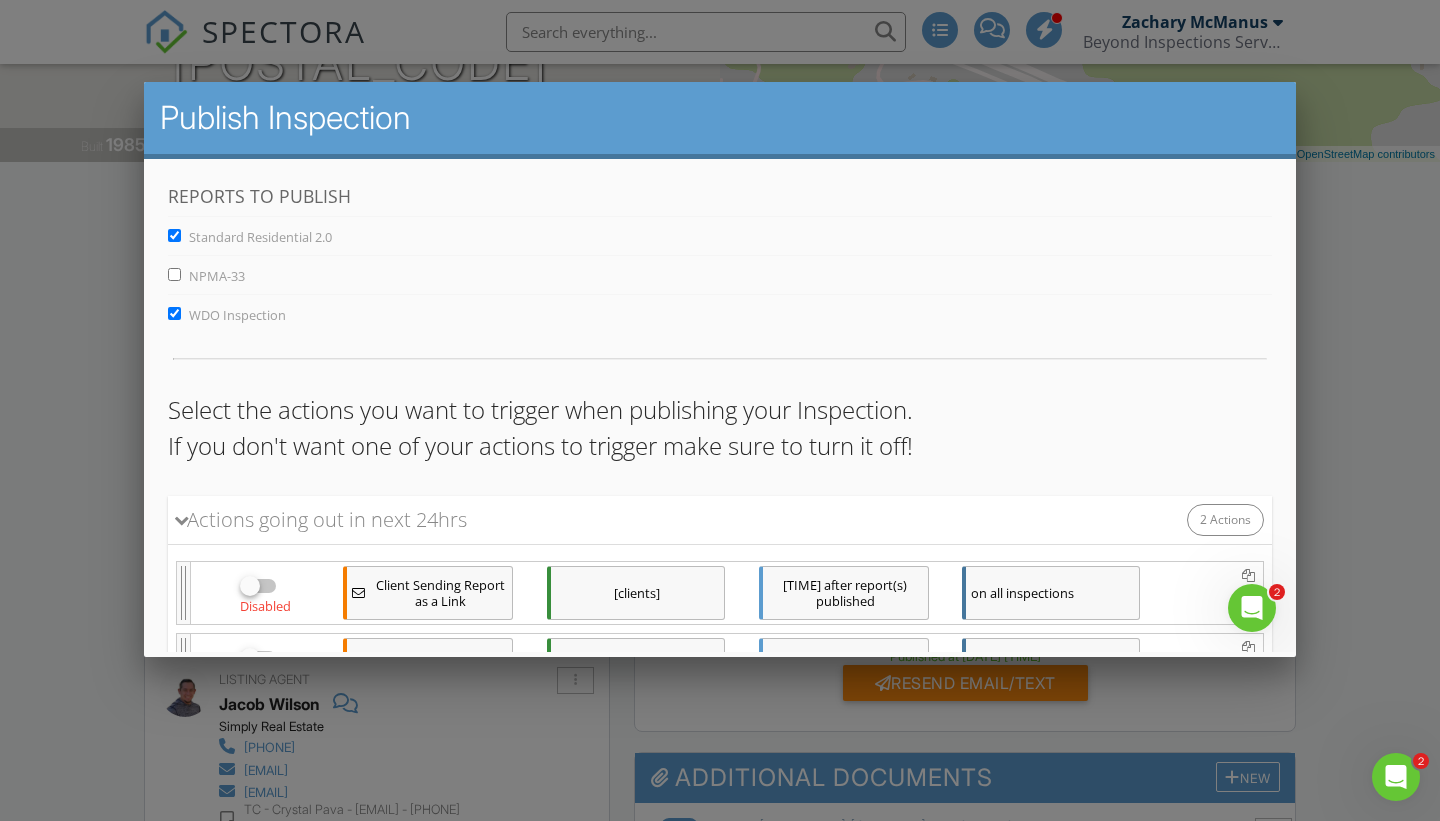 click on "Standard Residential 2.0" at bounding box center (174, 235) 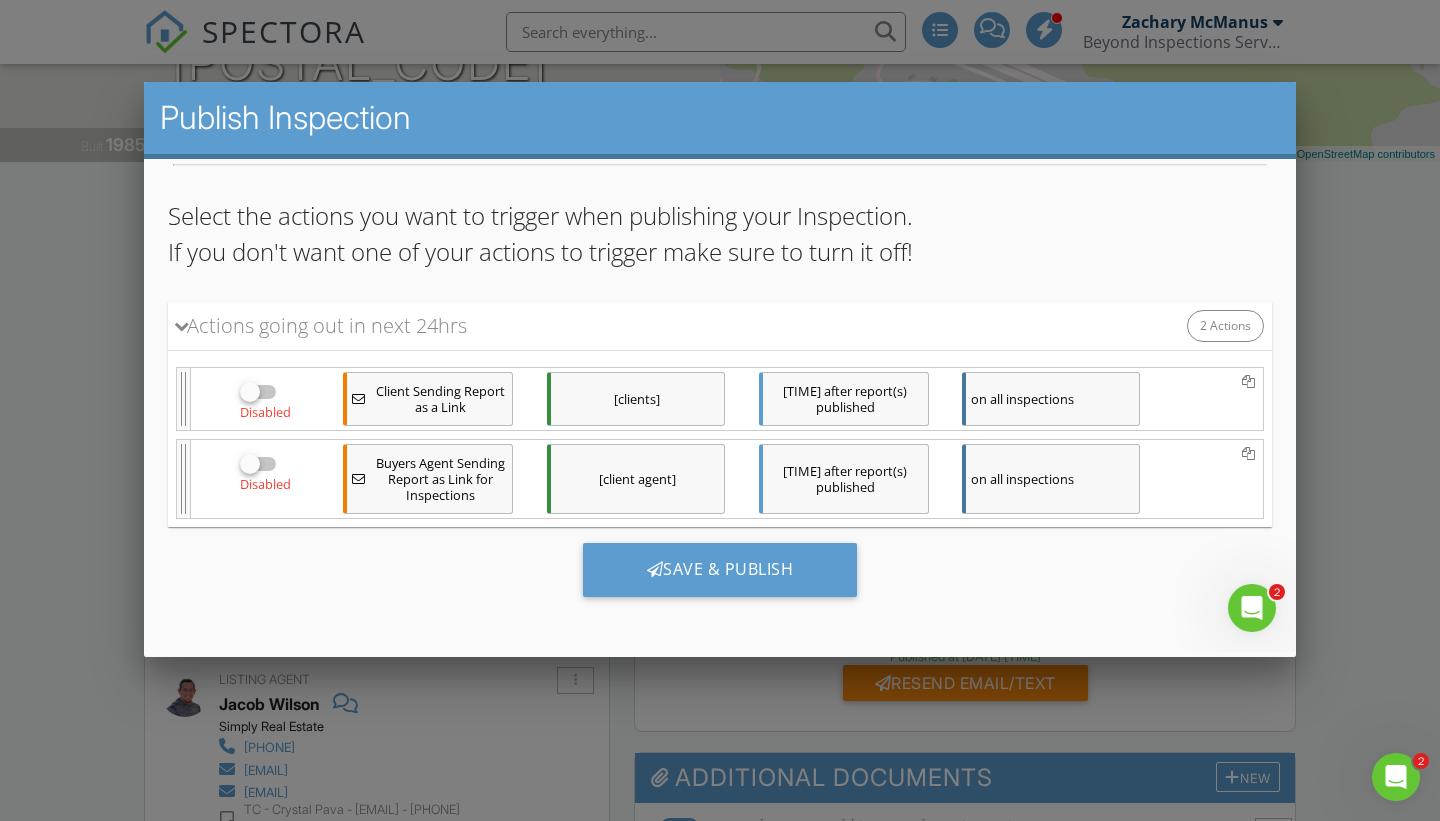 scroll, scrollTop: 194, scrollLeft: 0, axis: vertical 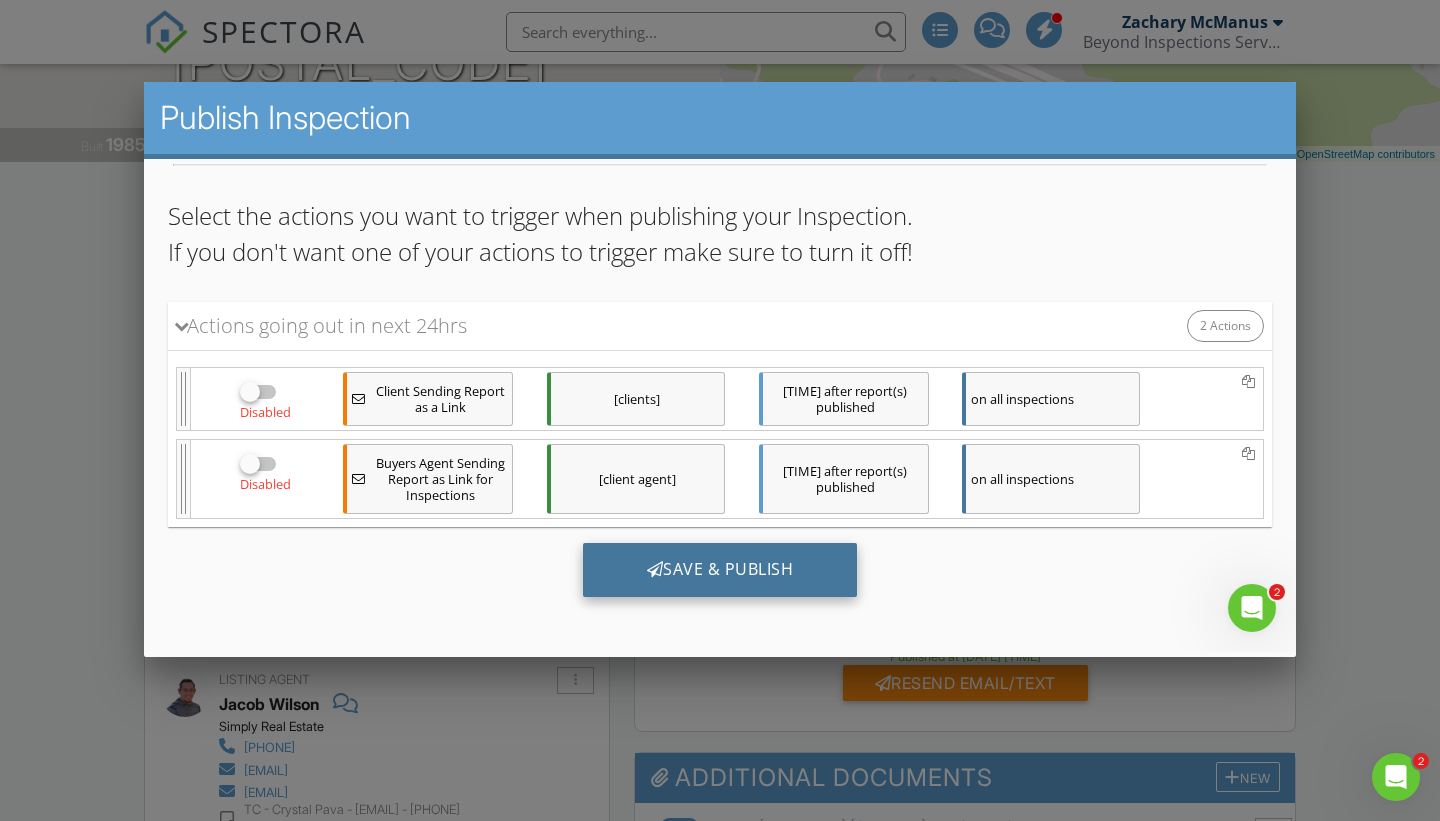 click on "Save & Publish" at bounding box center [720, 570] 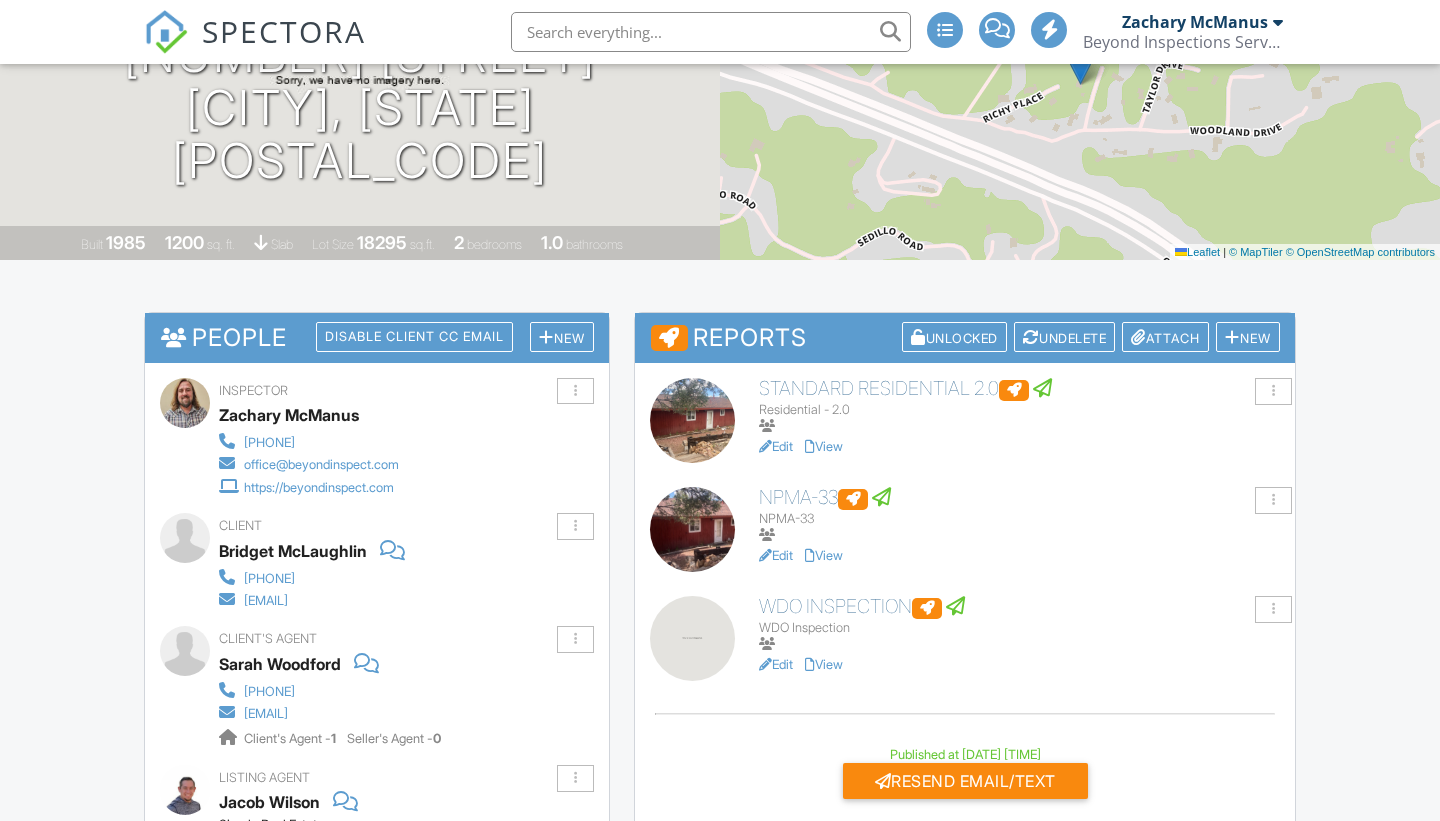 scroll, scrollTop: 274, scrollLeft: 0, axis: vertical 